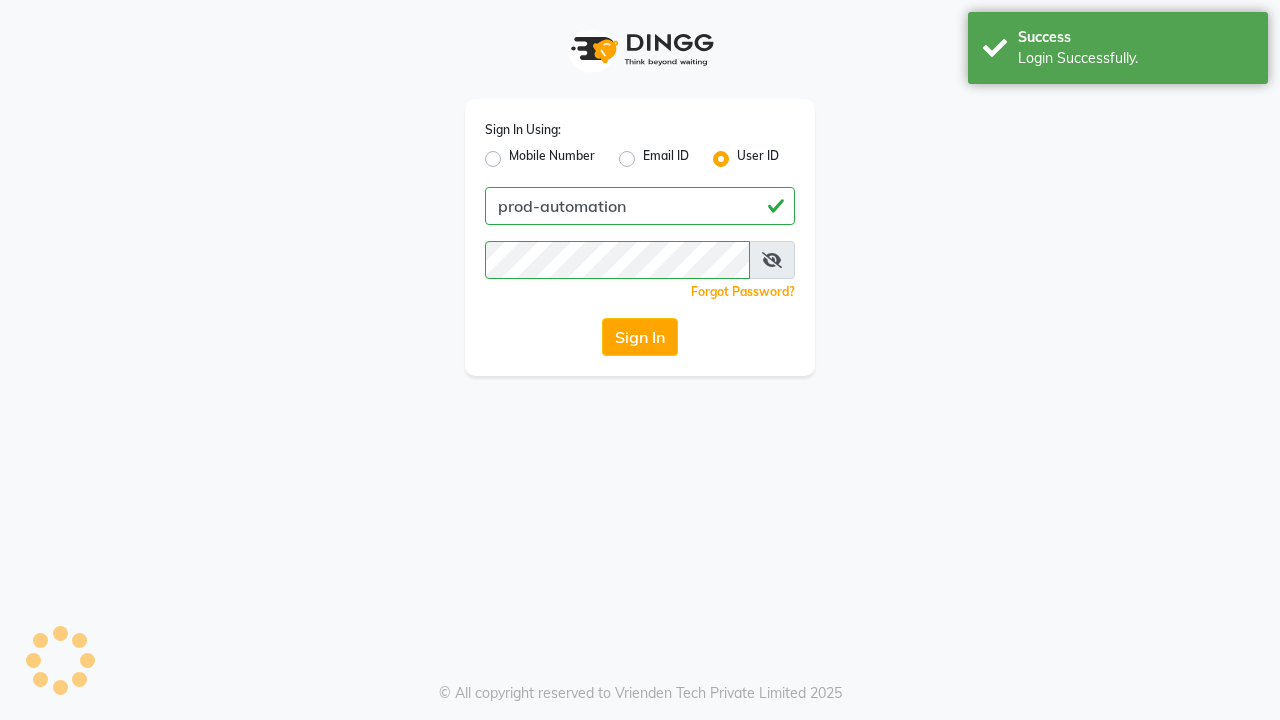 scroll, scrollTop: 0, scrollLeft: 0, axis: both 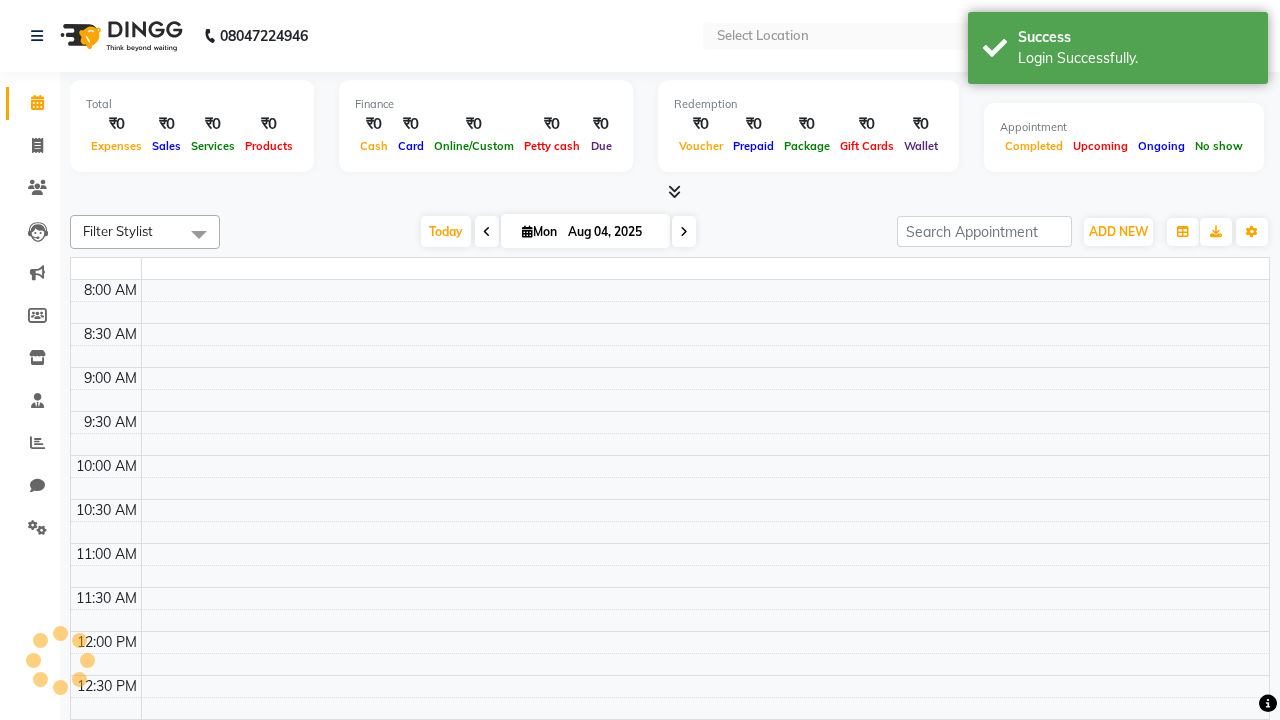 select on "en" 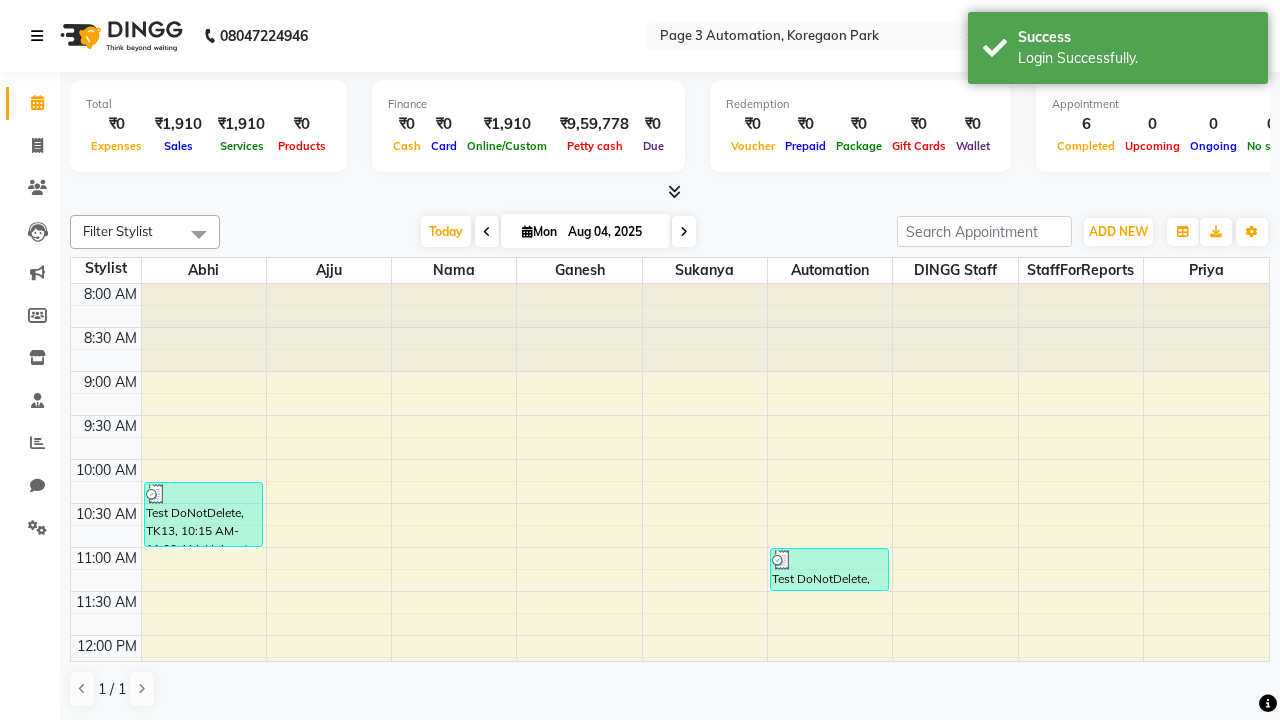 click at bounding box center [37, 36] 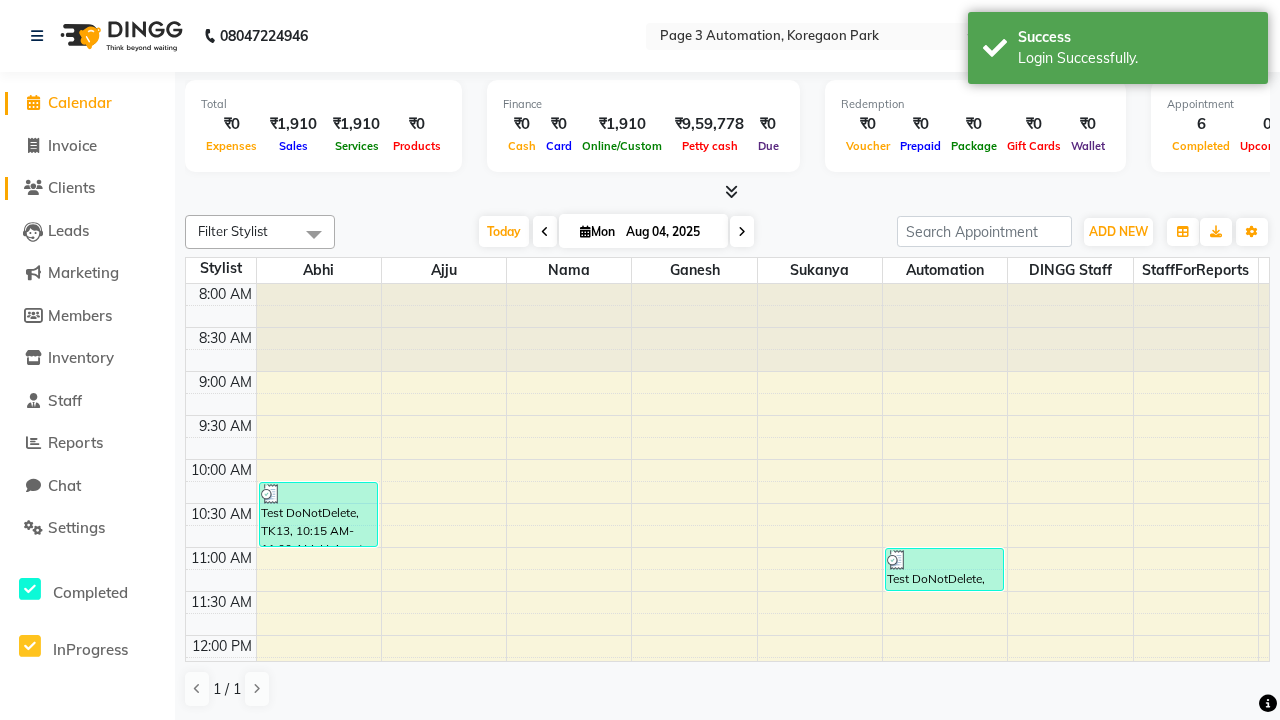 click on "Clients" 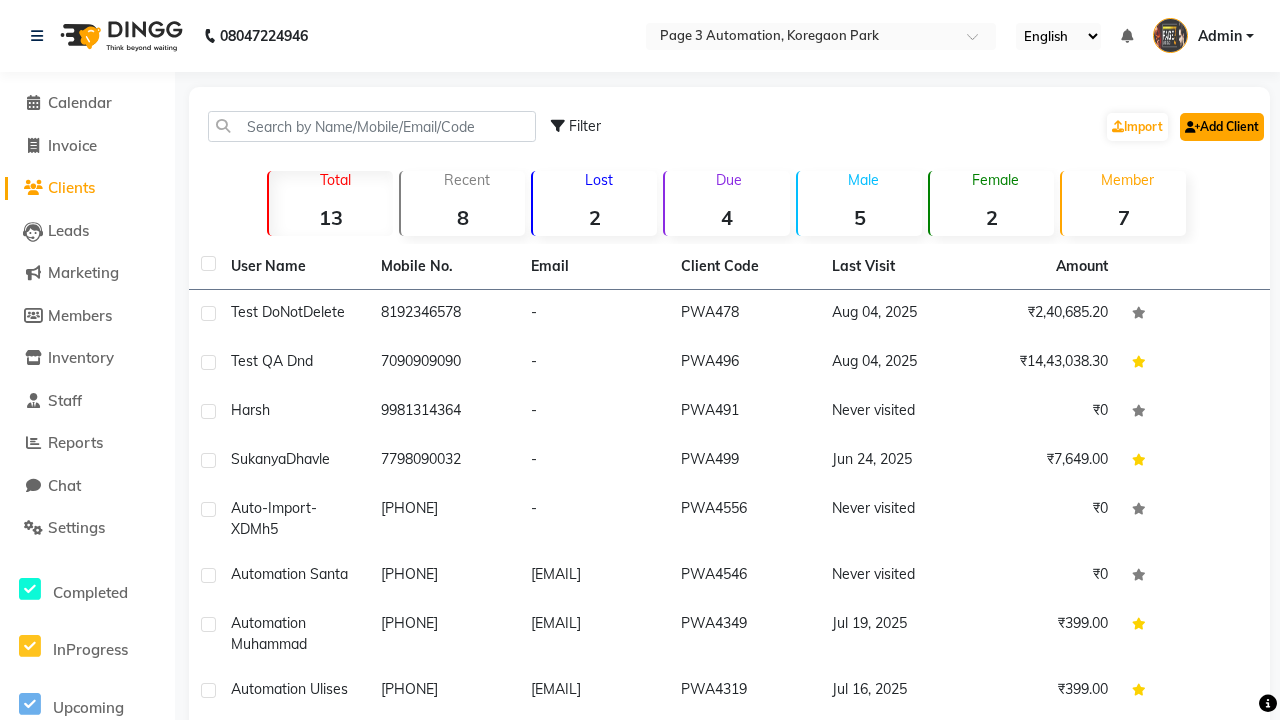 click on "Add Client" 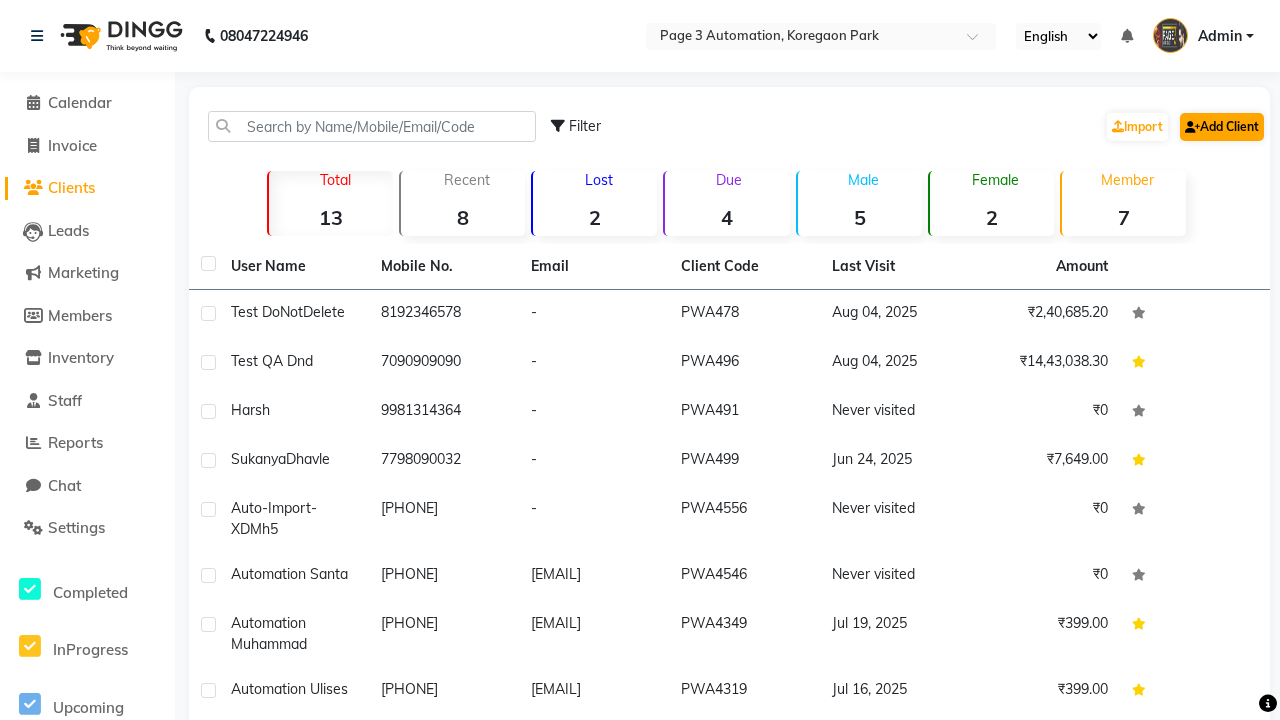 select on "22" 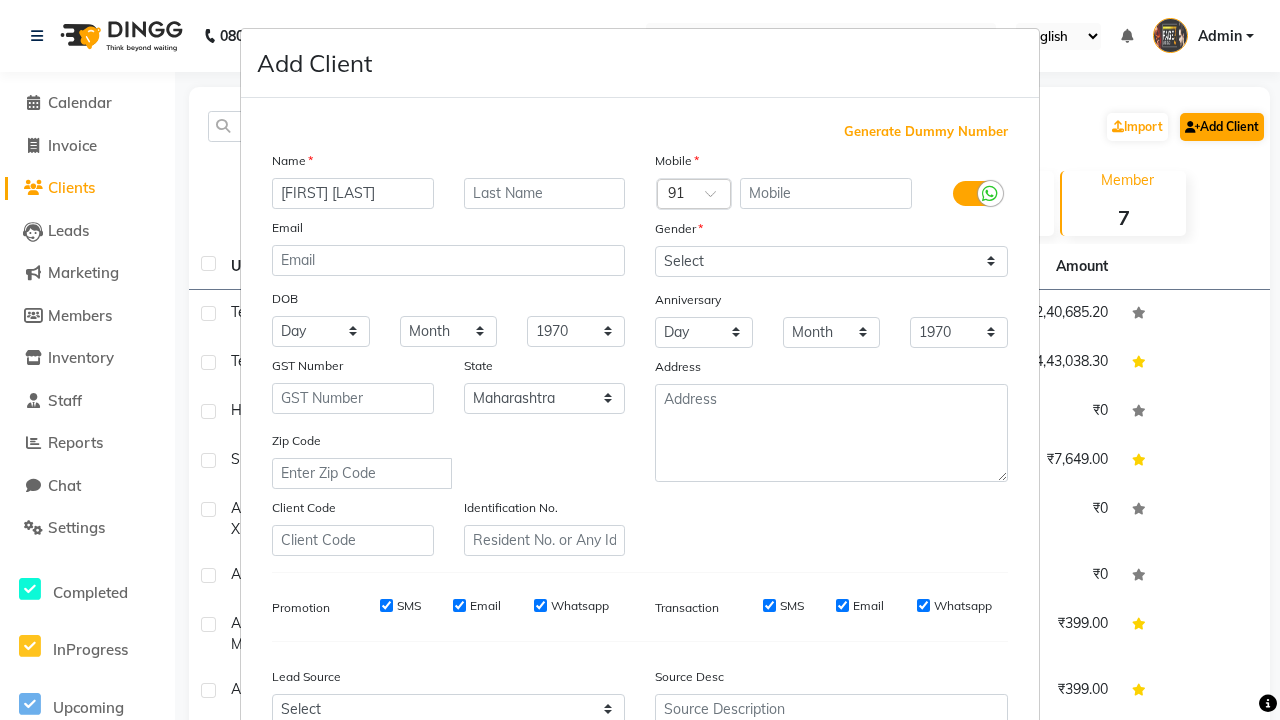 type on "[FIRST] [LAST]" 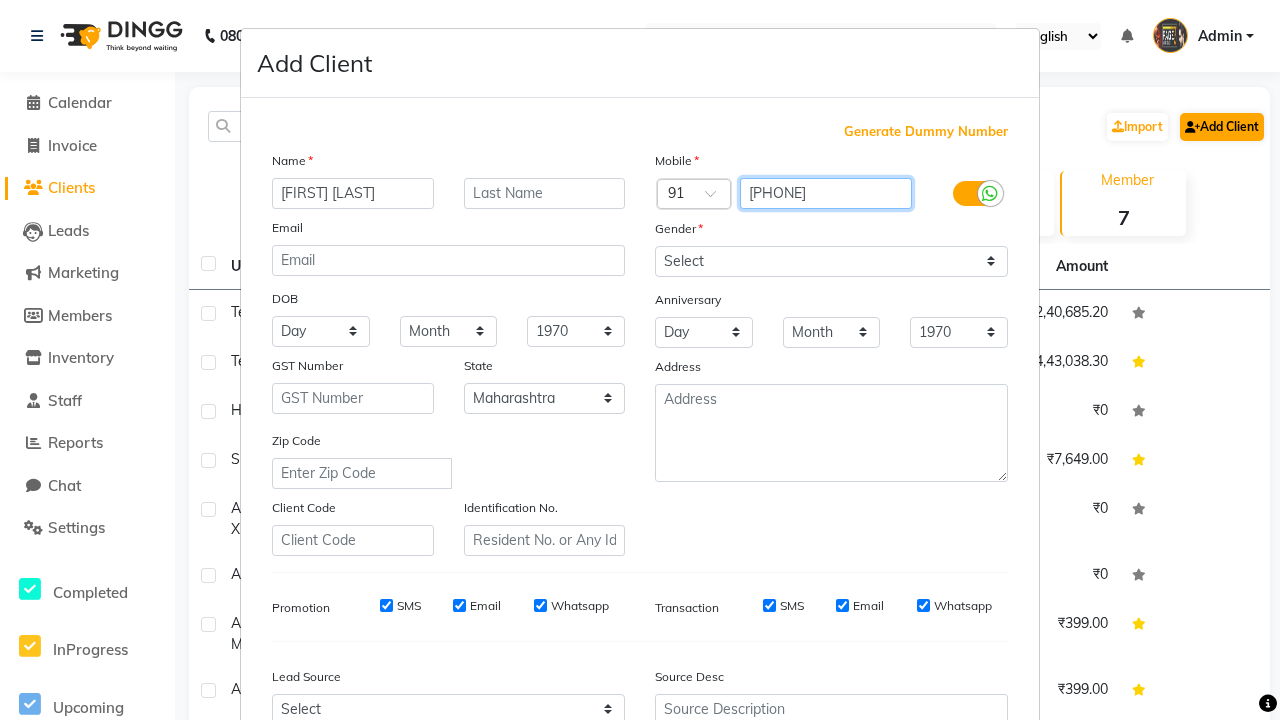 type on "[PHONE]" 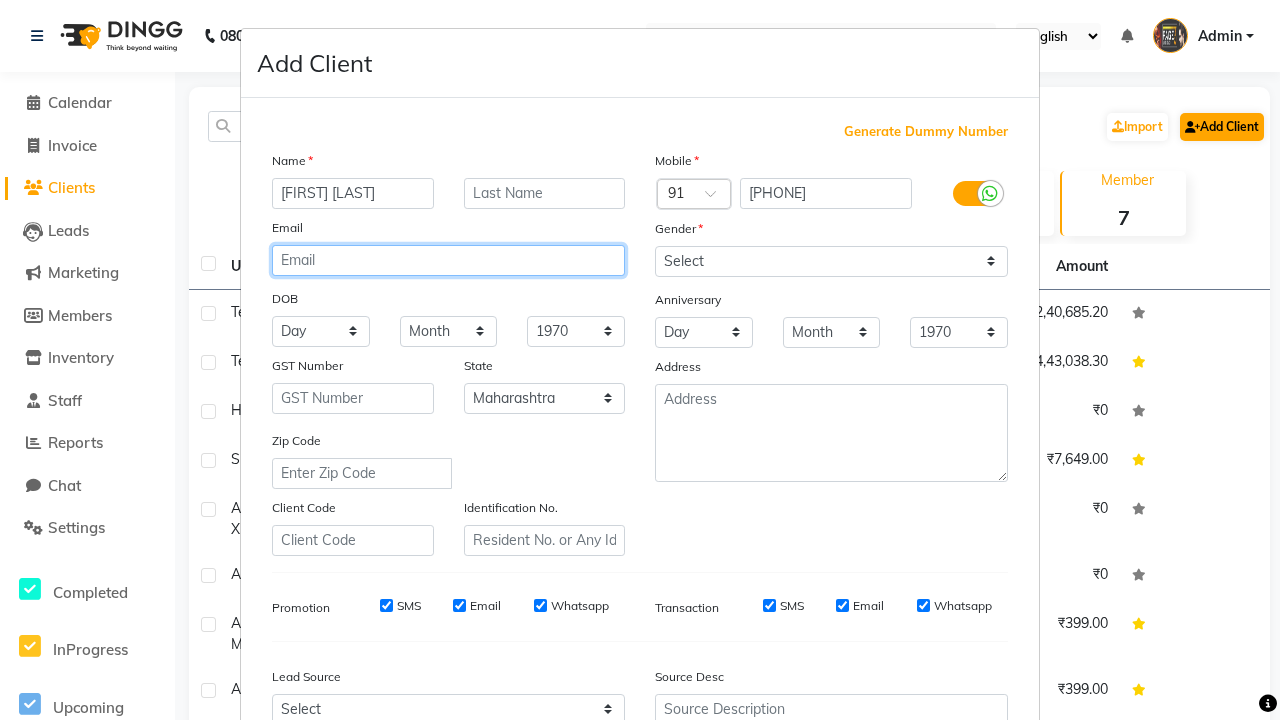 type on "[EMAIL]" 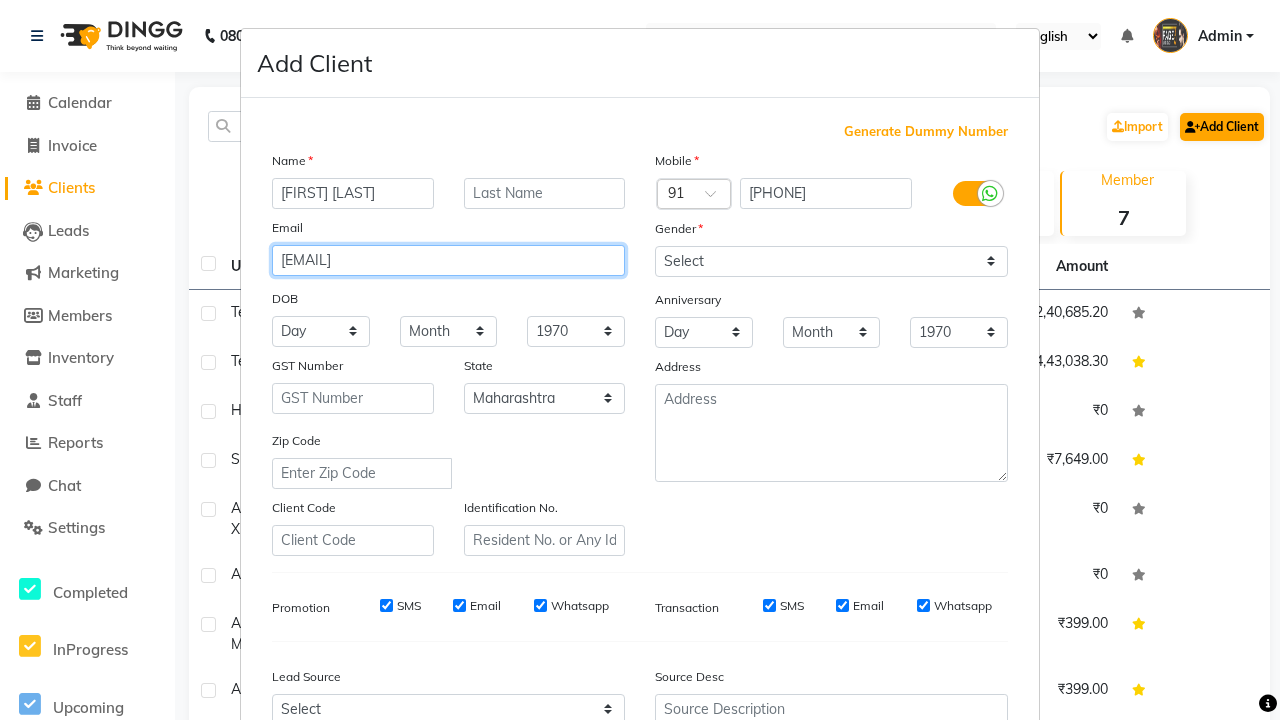 select on "male" 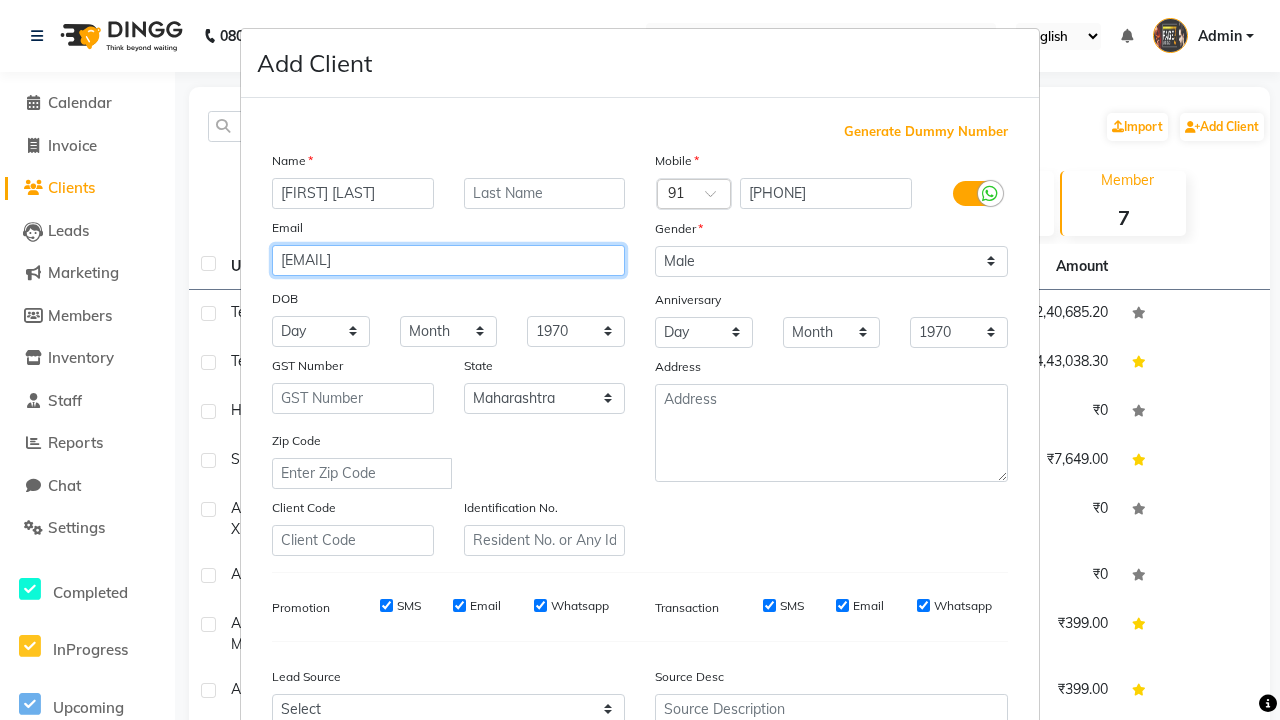 type on "[EMAIL]" 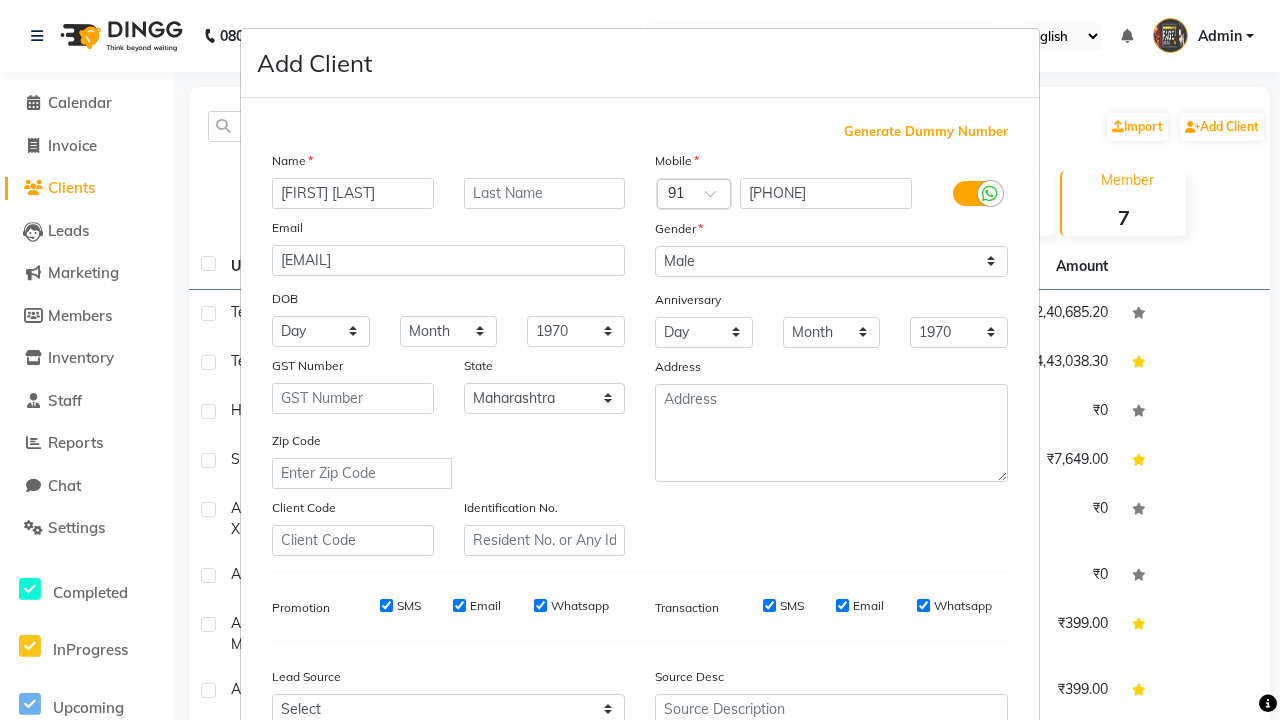 click on "Add" at bounding box center (906, 855) 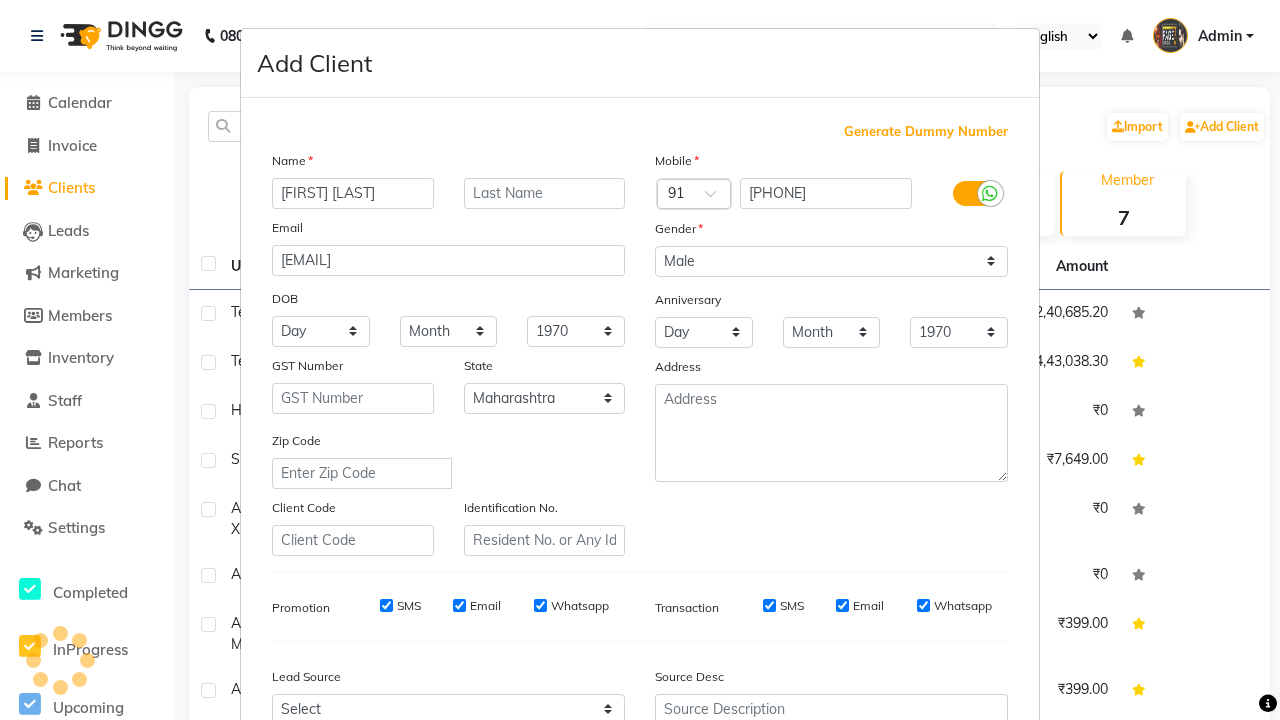 scroll, scrollTop: 203, scrollLeft: 0, axis: vertical 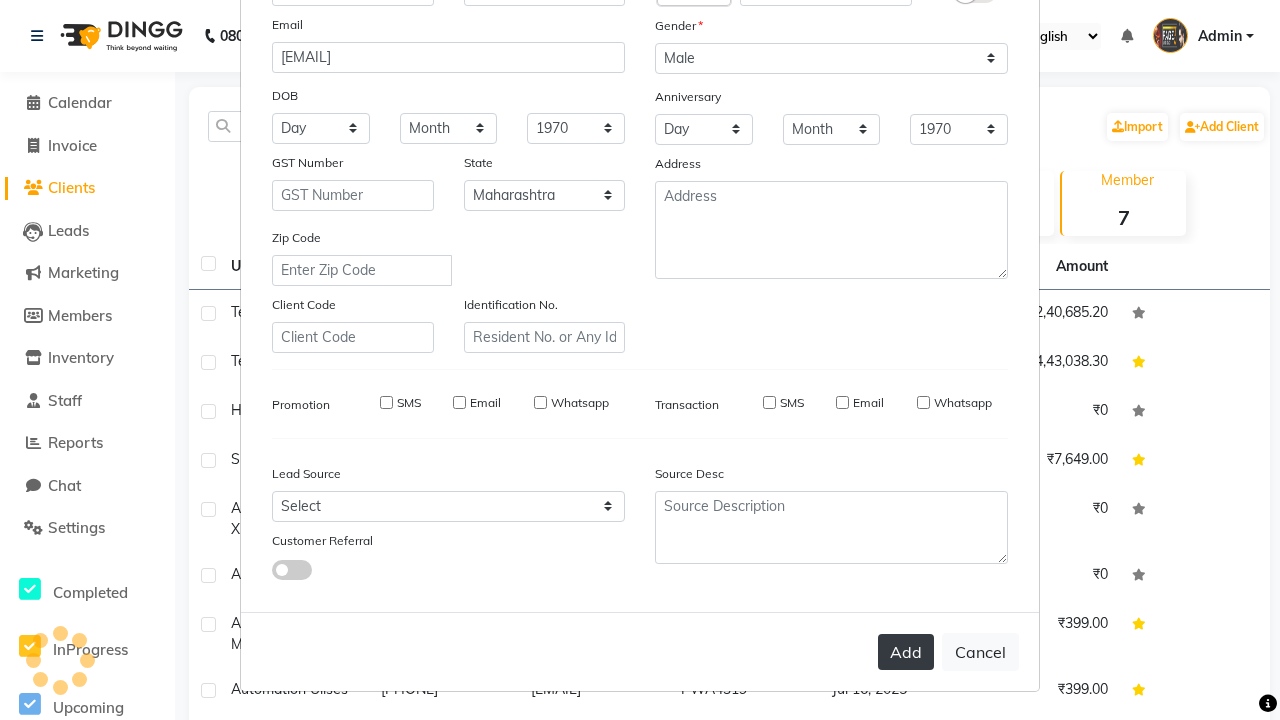 type 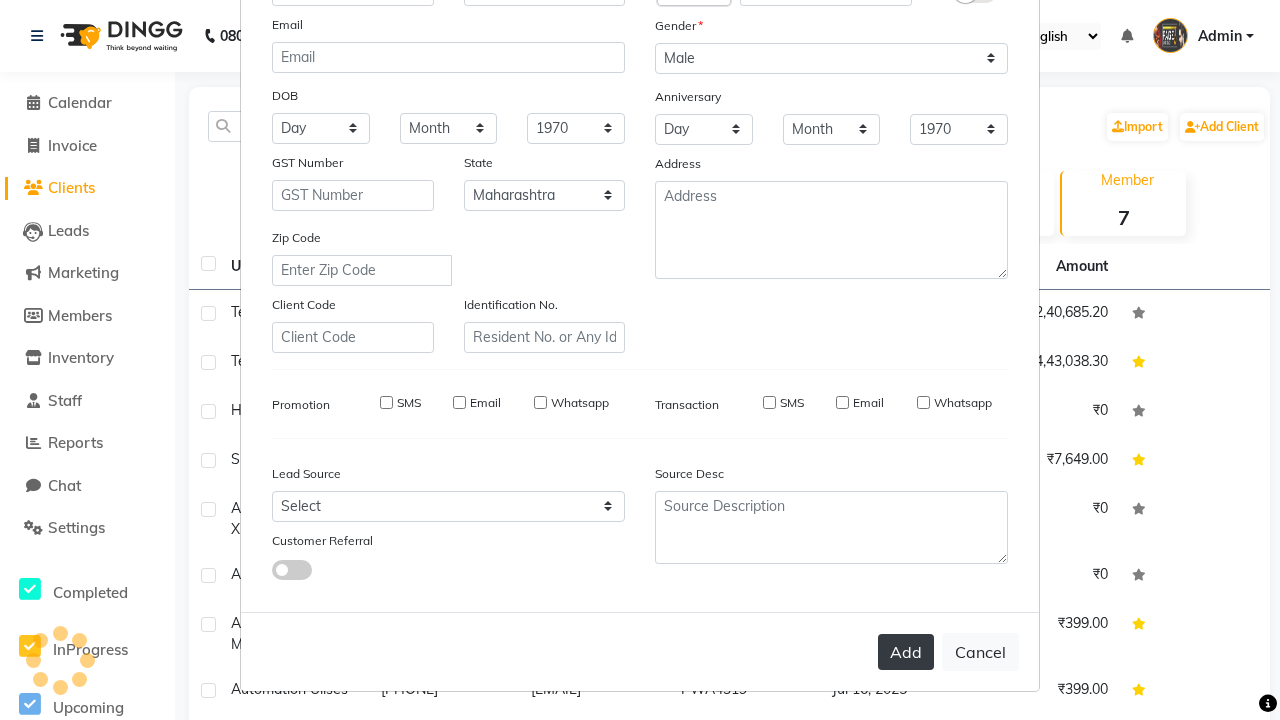 select 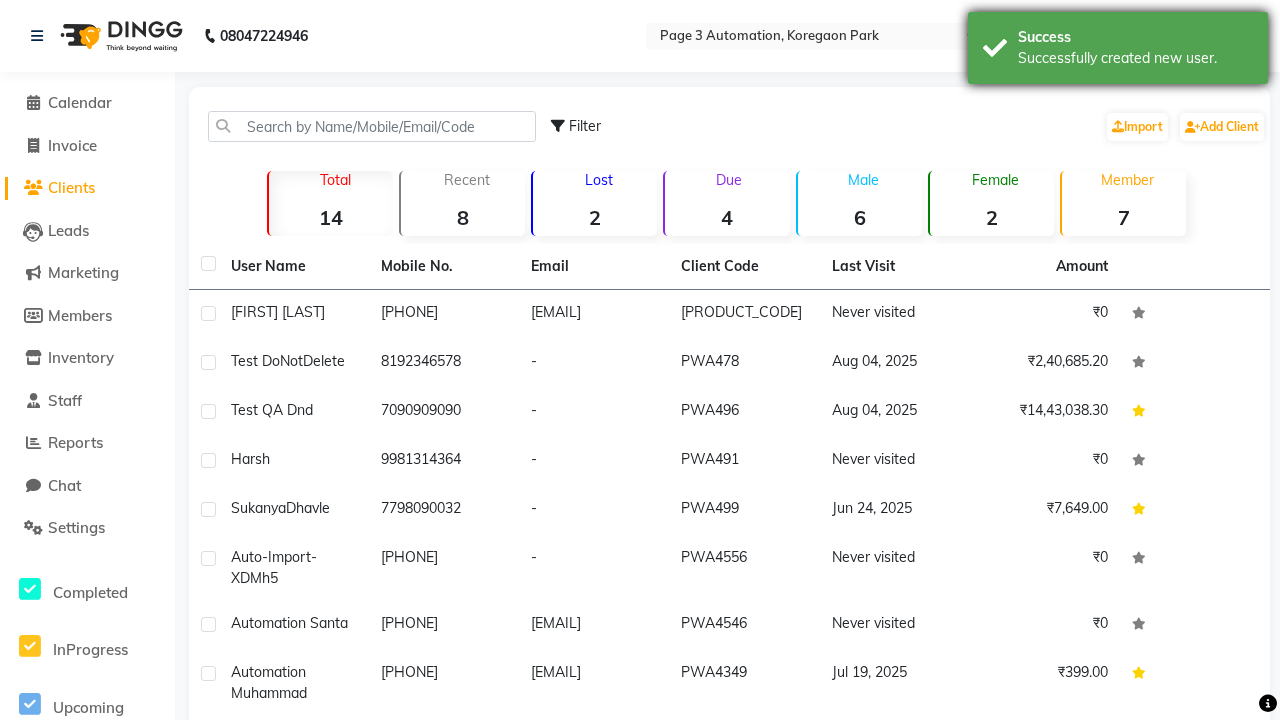 click on "Successfully created new user." at bounding box center (1135, 58) 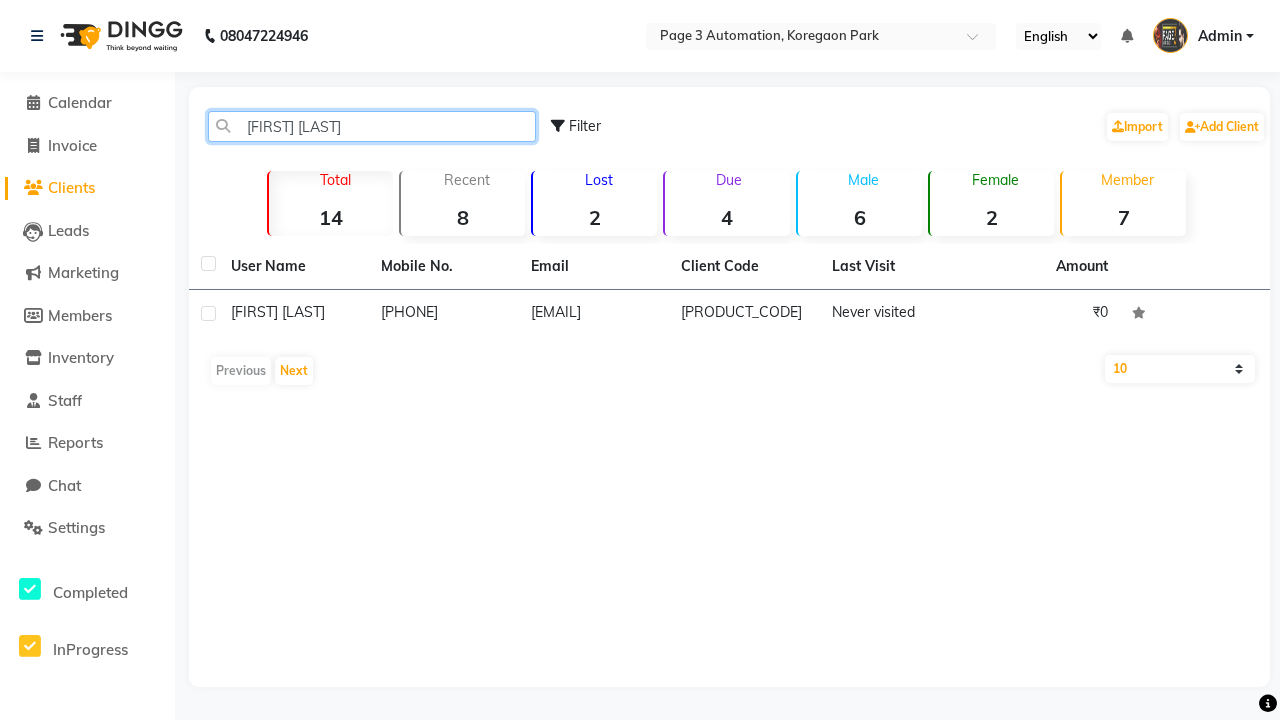 type on "[FIRST] [LAST]" 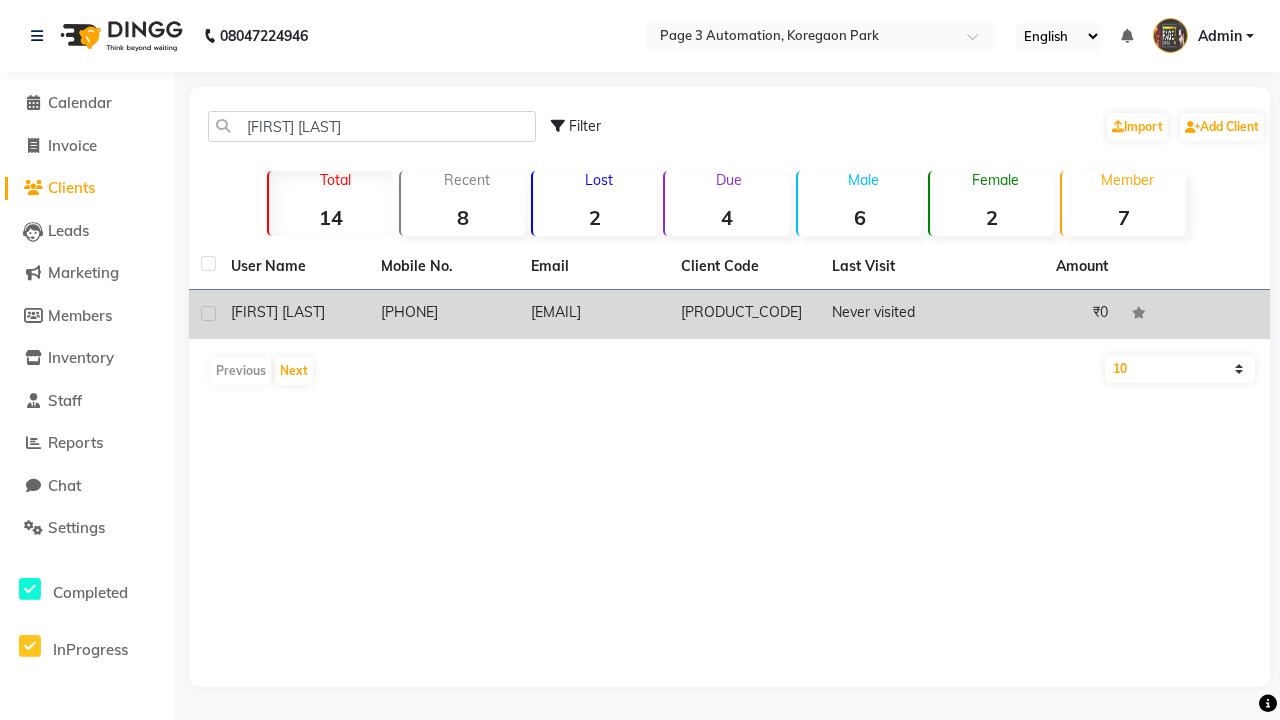 click on "[PRODUCT_CODE]" 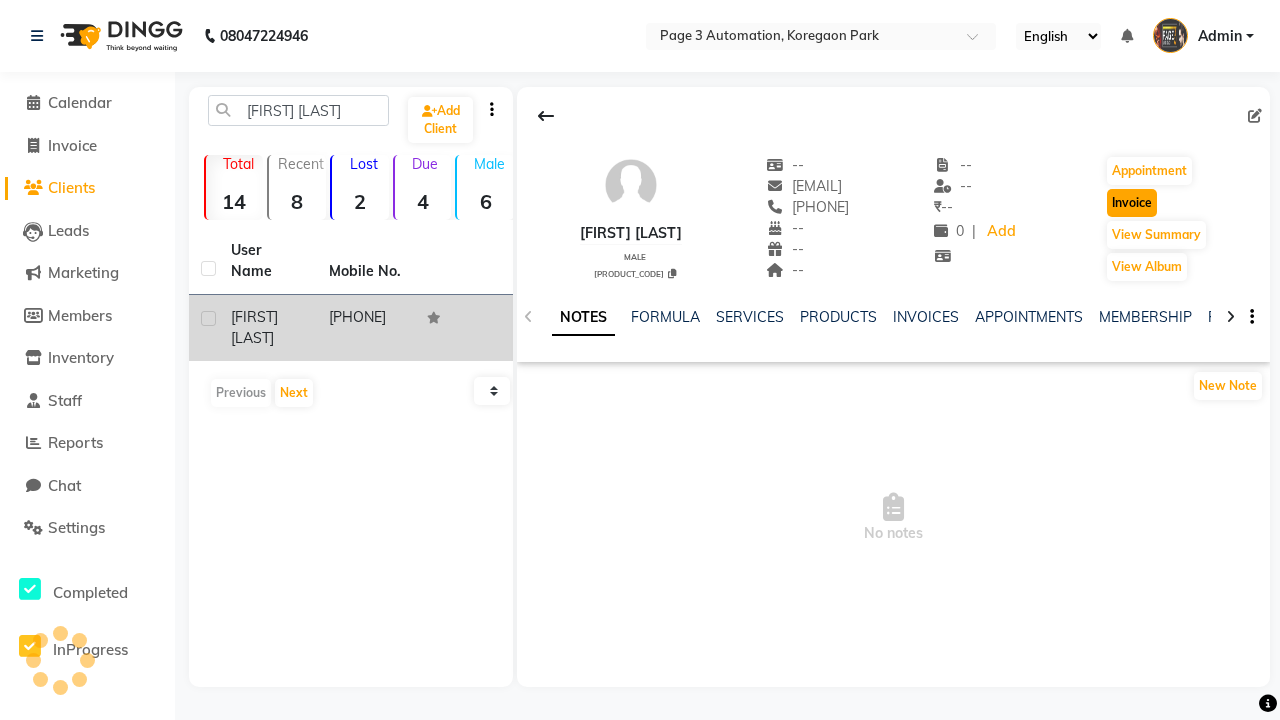 click on "Invoice" 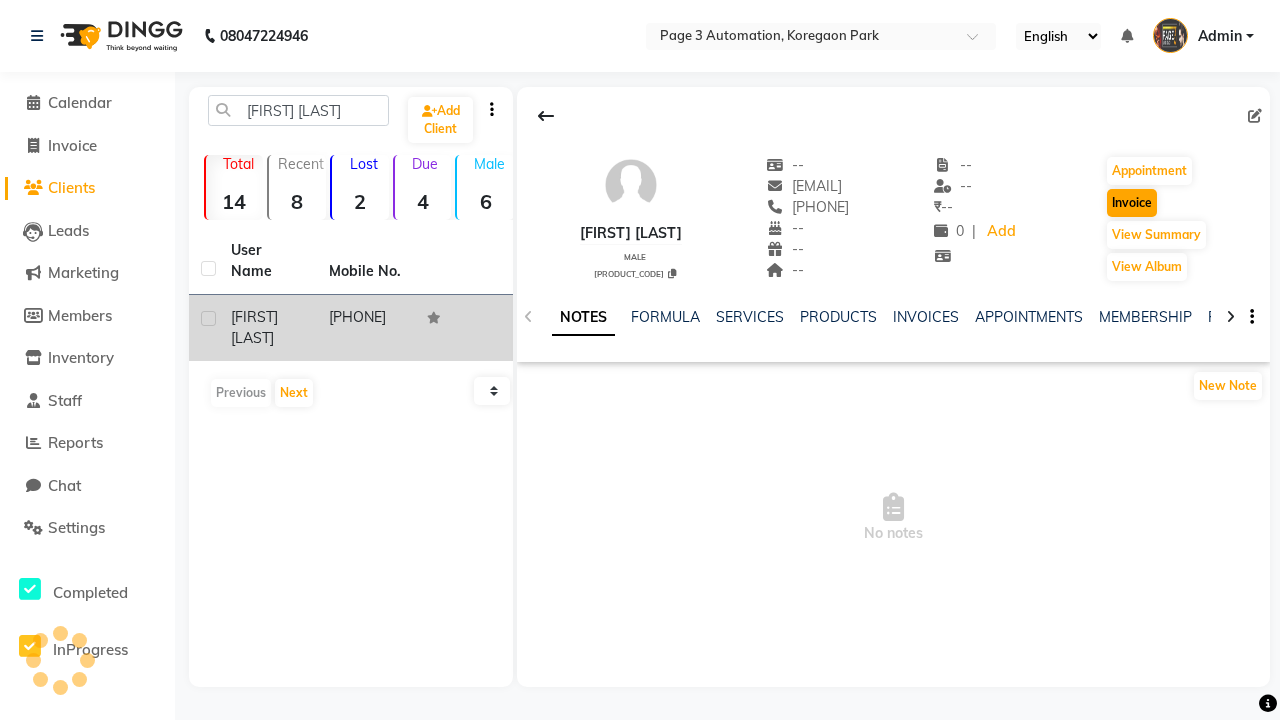 select on "2774" 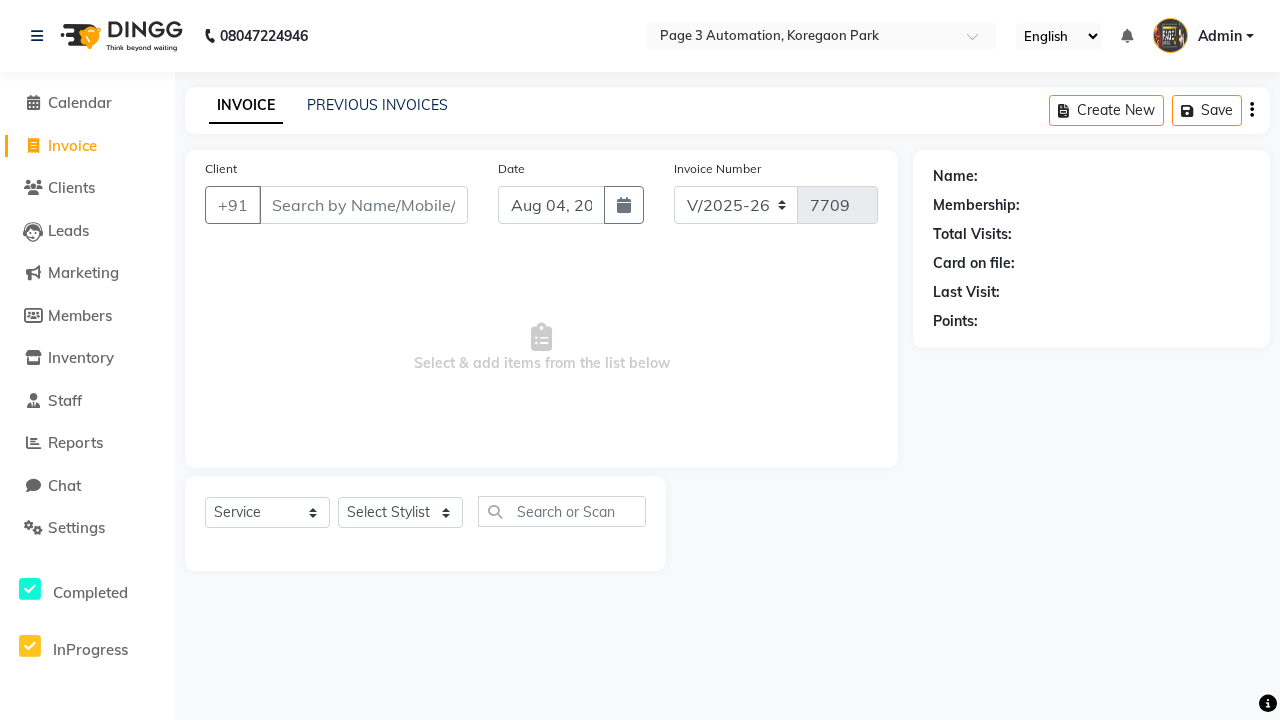 type on "[PHONE]" 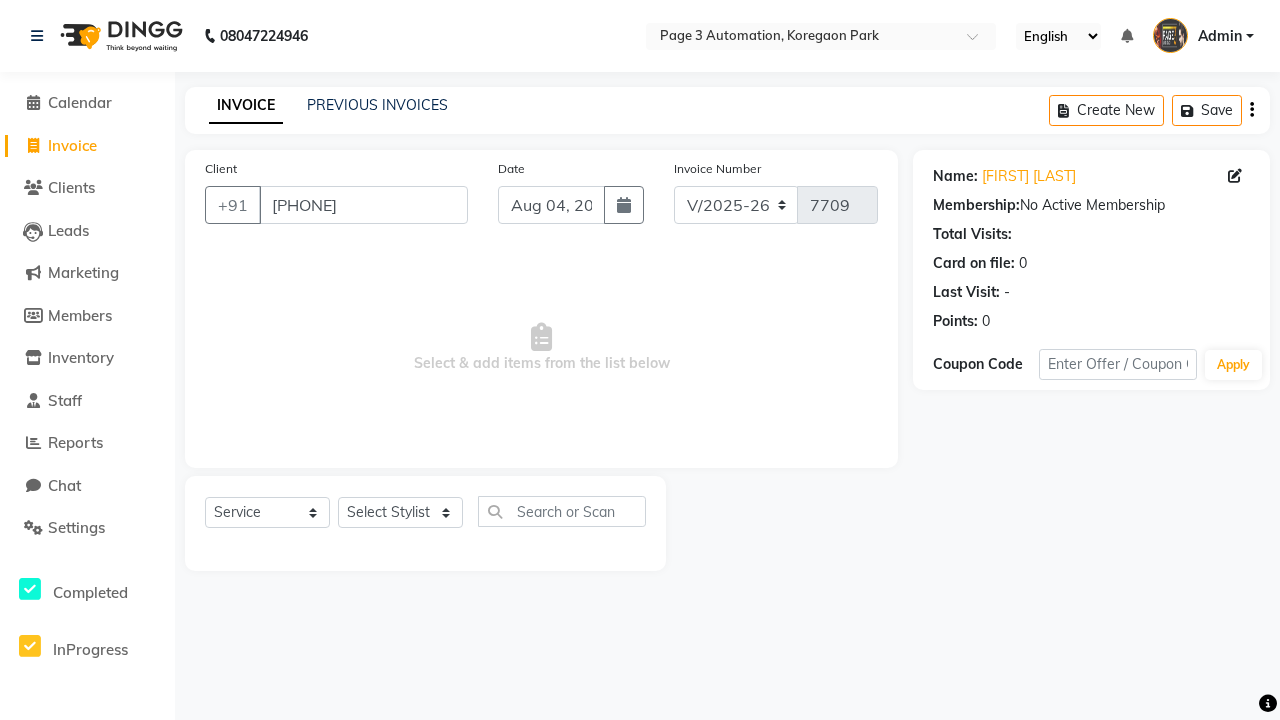 select on "71572" 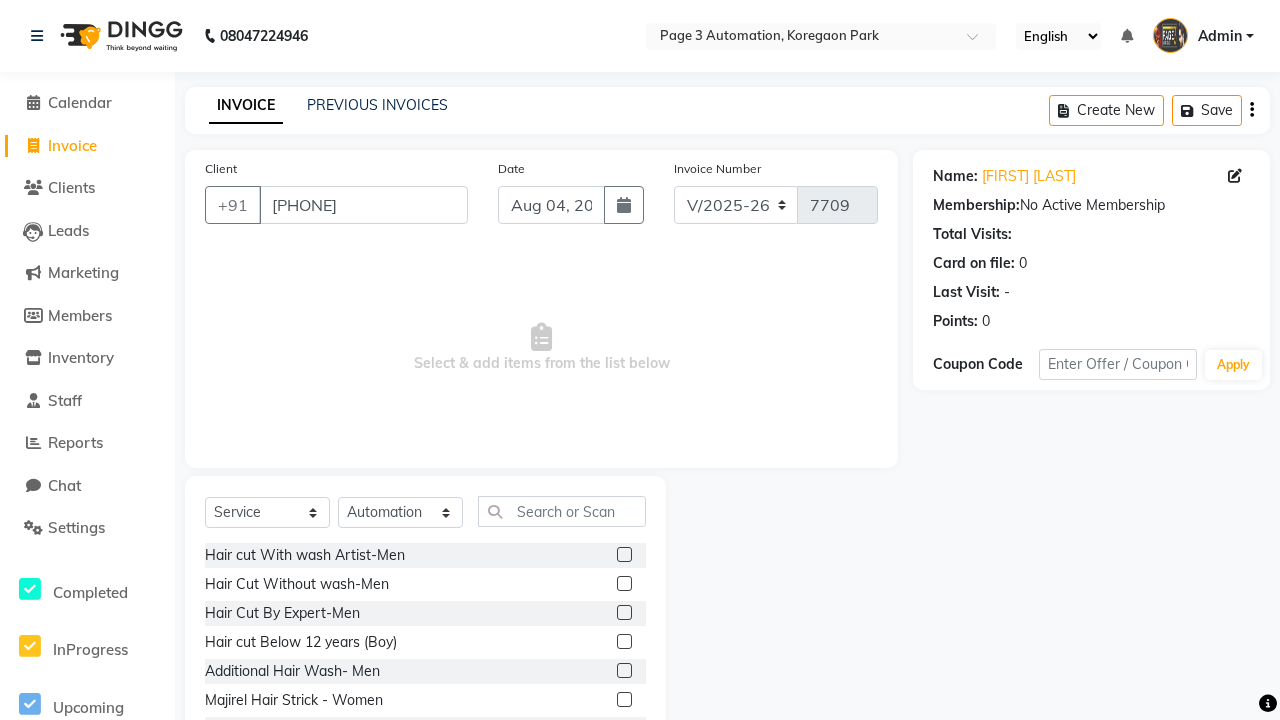 click 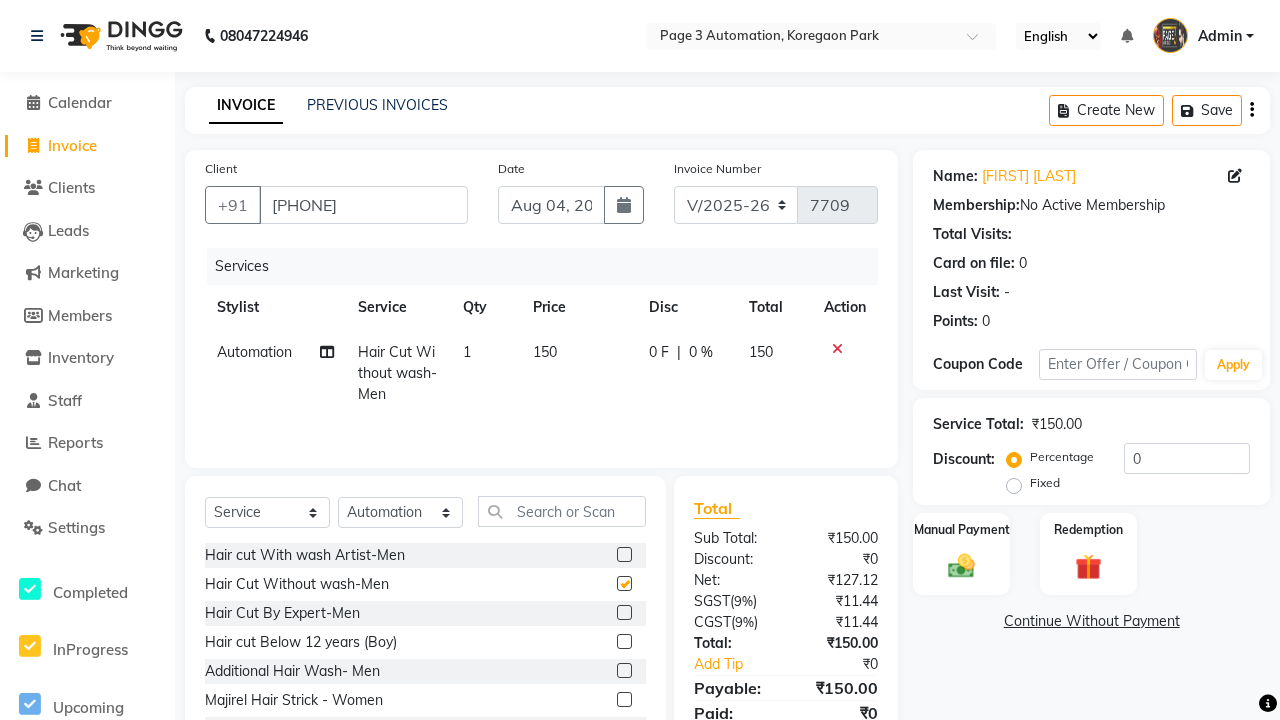 click on "Continue Without Payment" 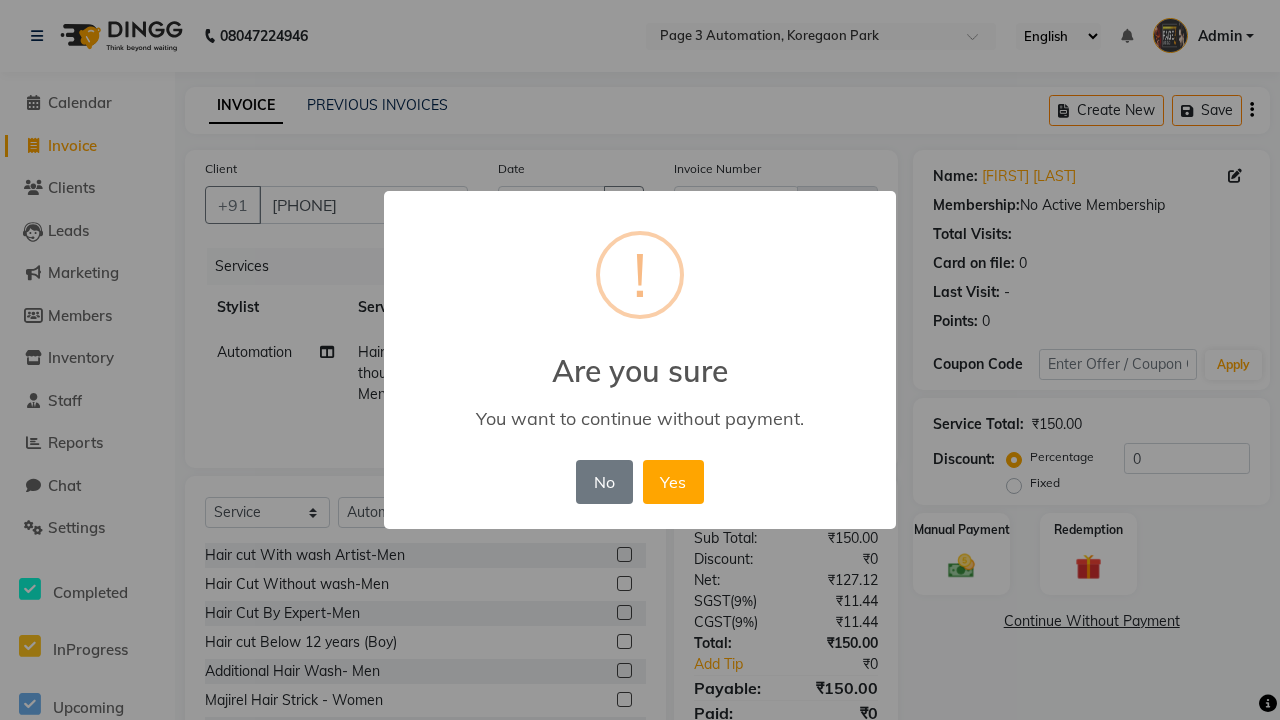 checkbox on "false" 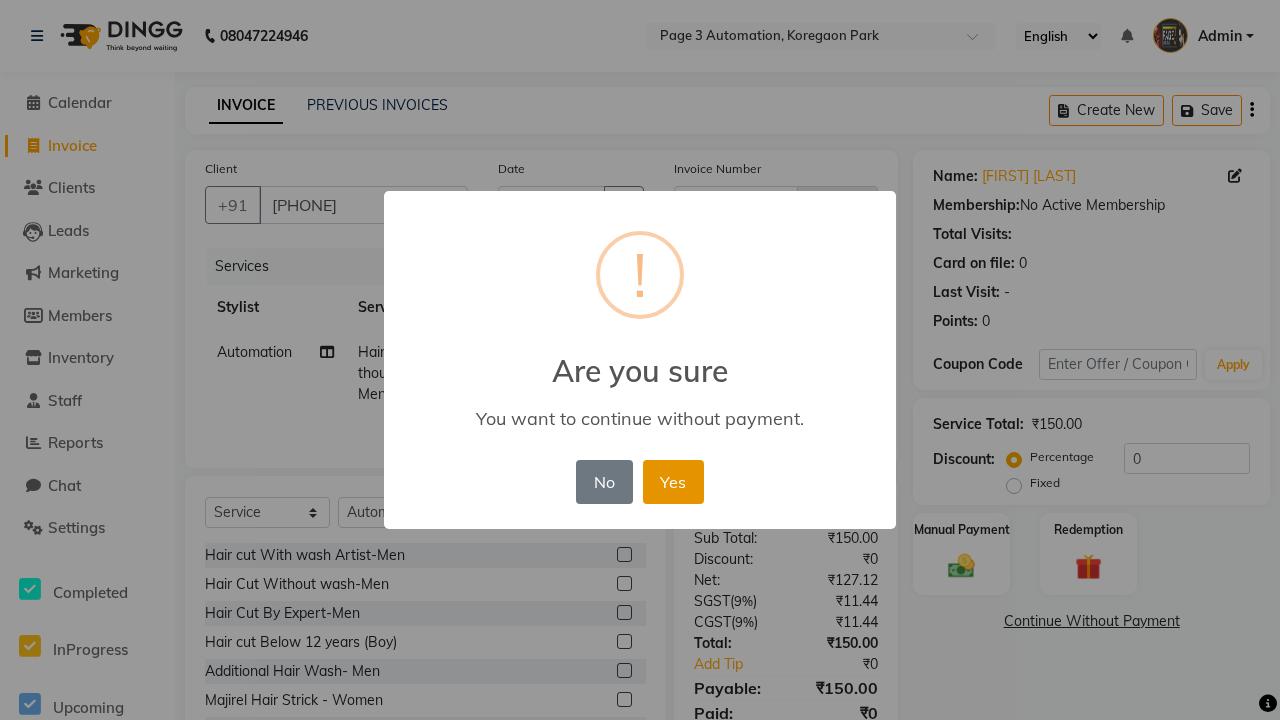 click on "Yes" at bounding box center [673, 482] 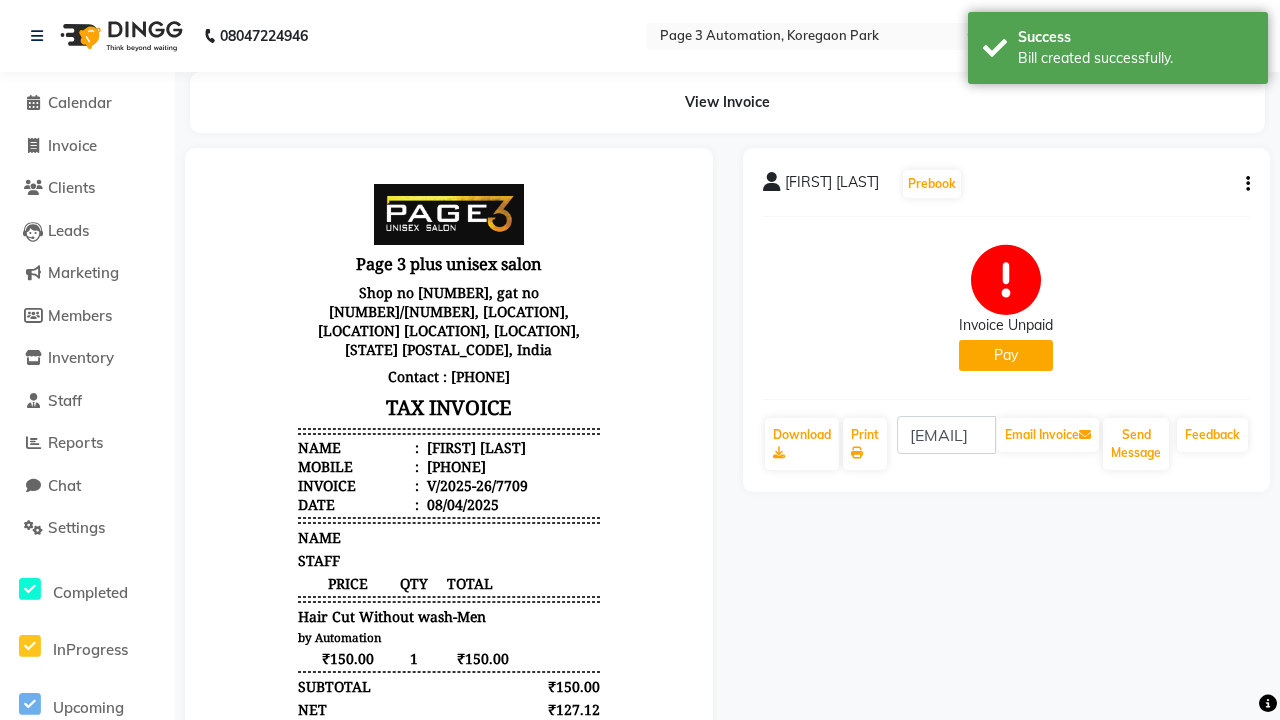 scroll, scrollTop: 0, scrollLeft: 0, axis: both 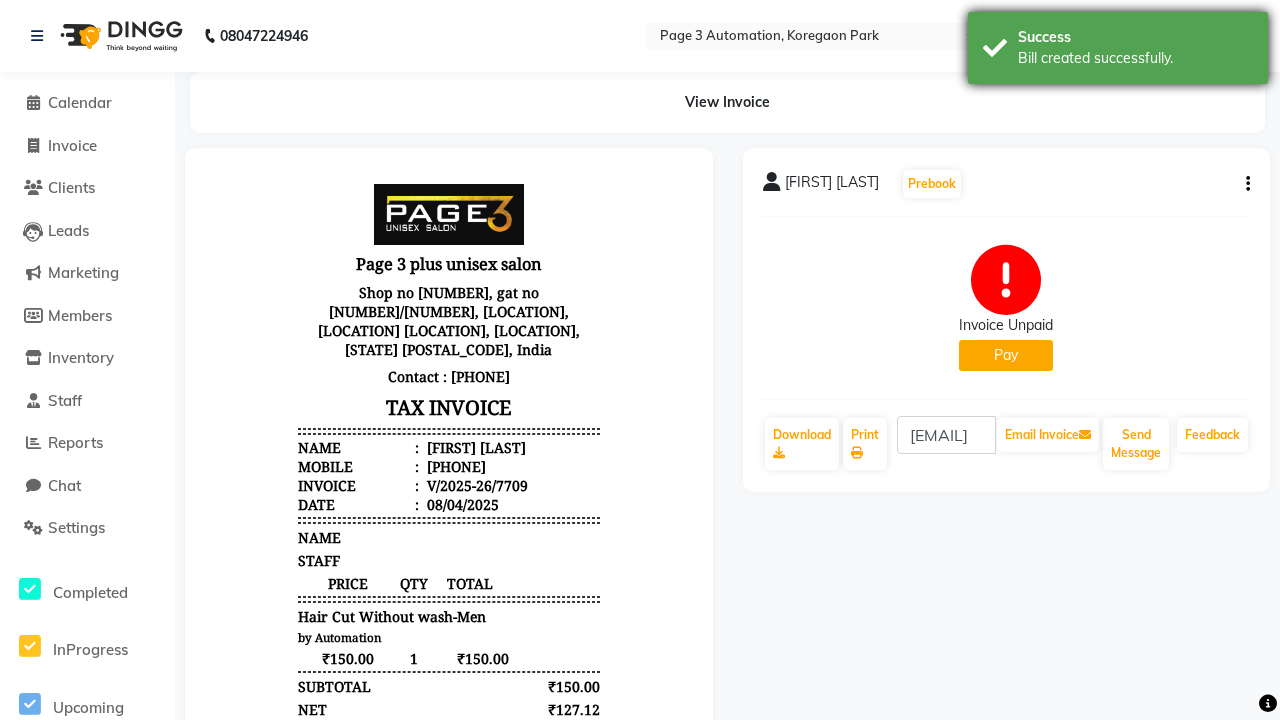 click on "Bill created successfully." at bounding box center (1135, 58) 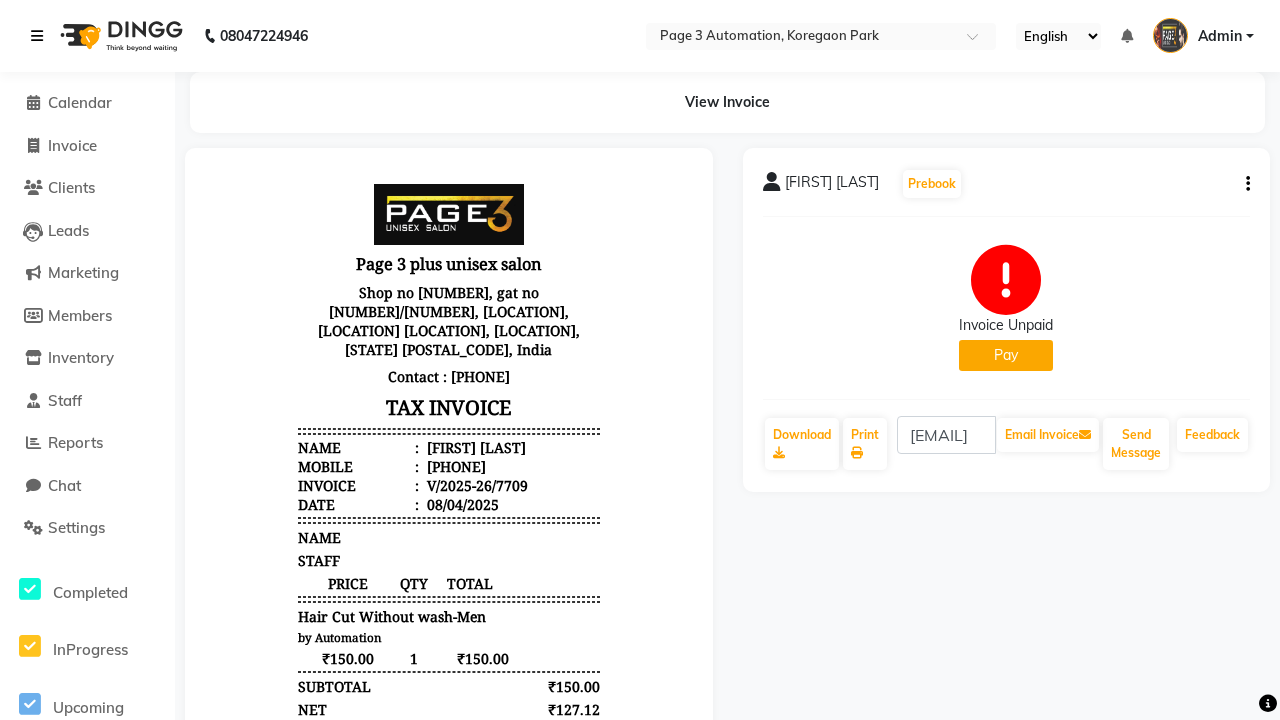 click at bounding box center (37, 36) 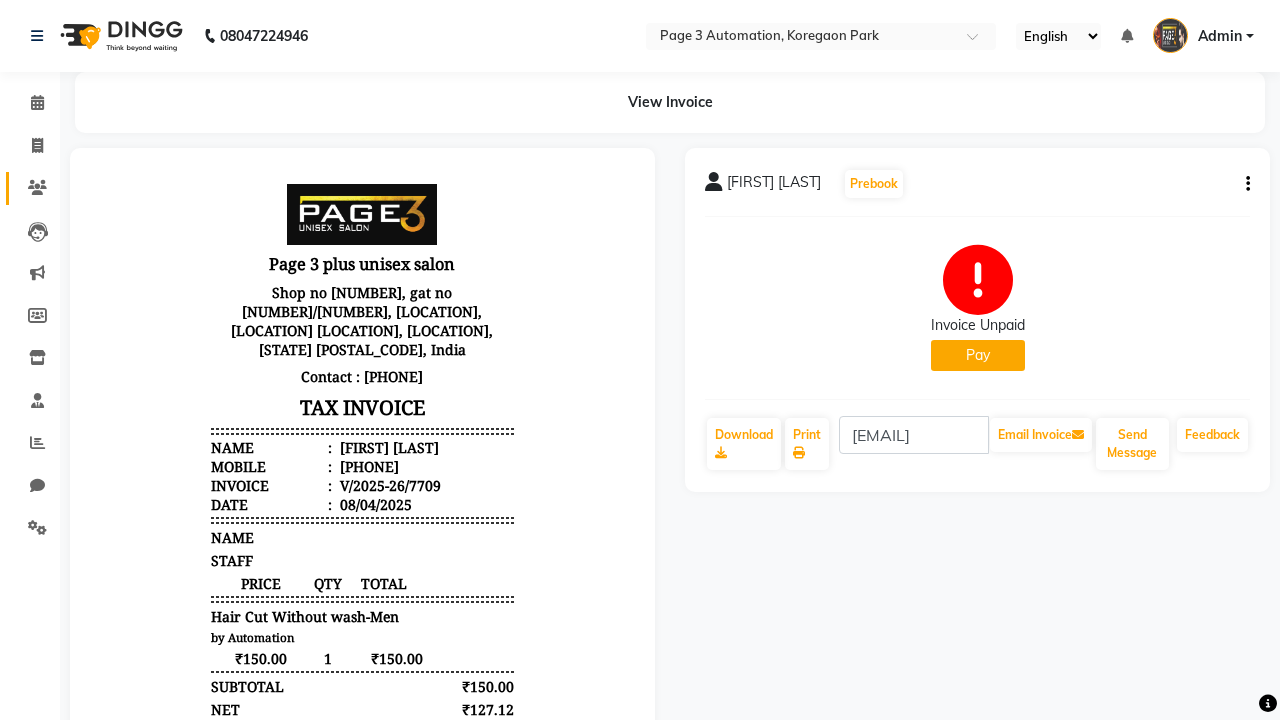 click 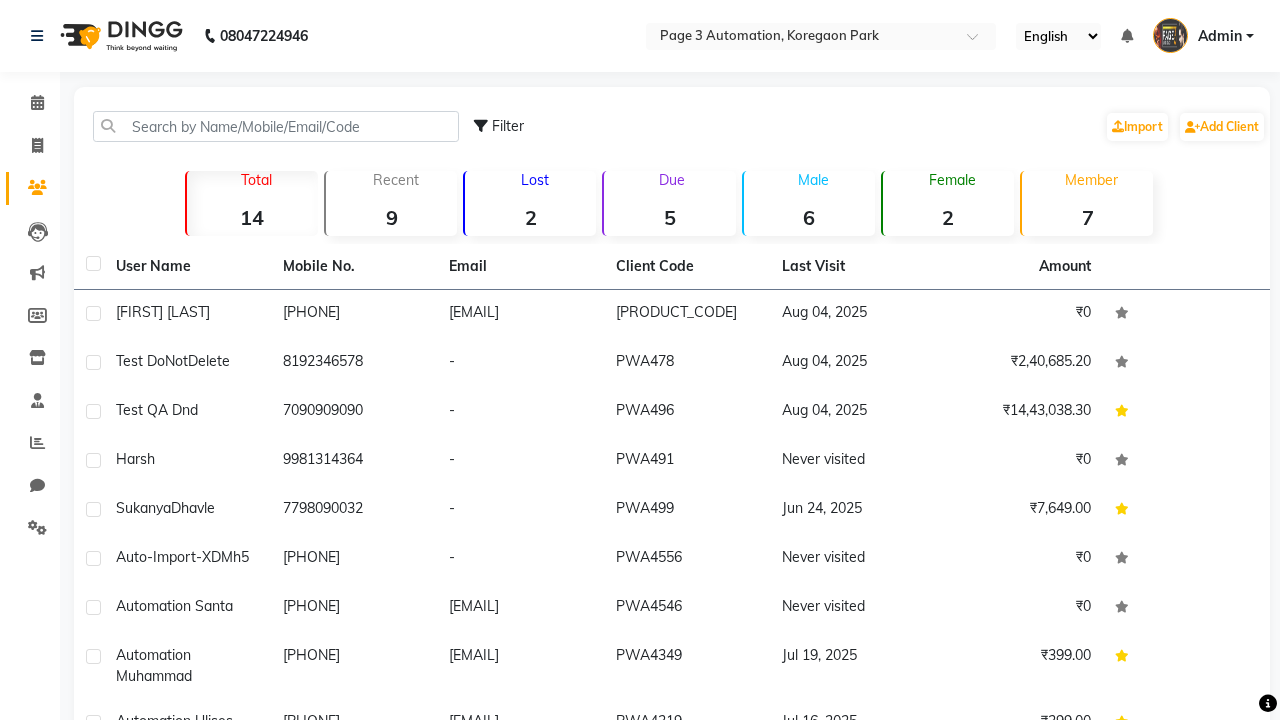 click on "5" 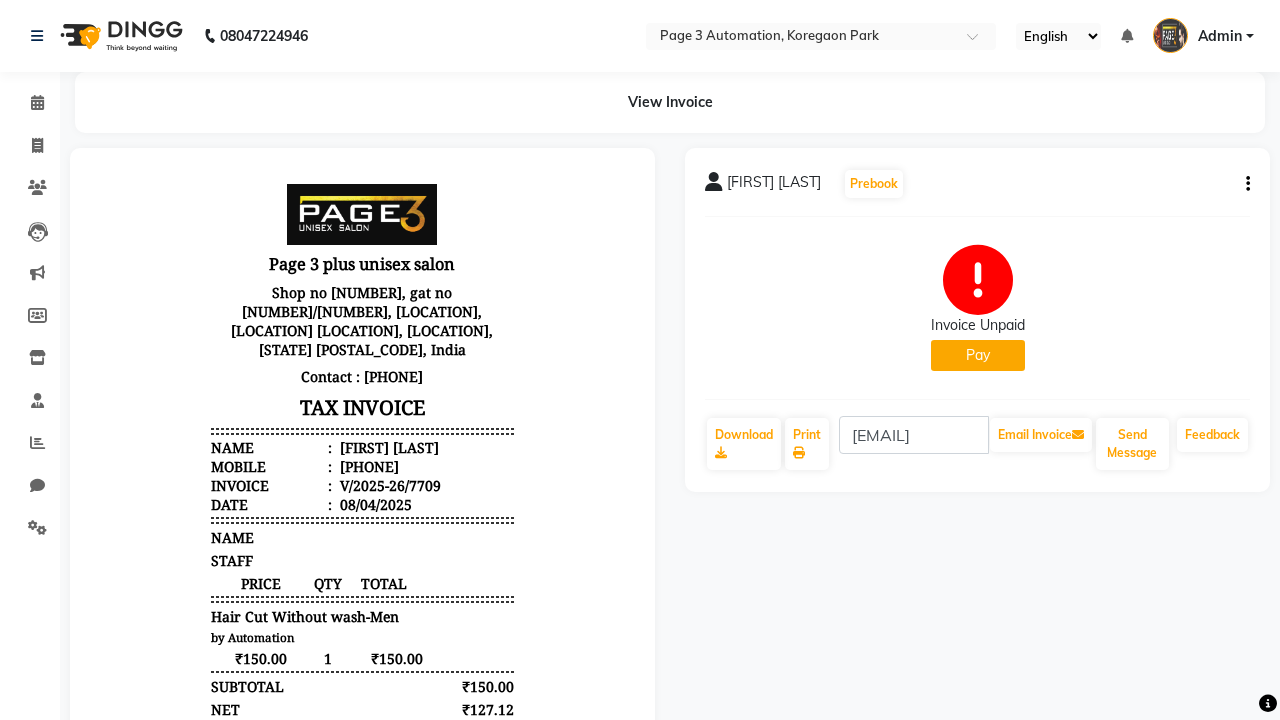 scroll, scrollTop: 0, scrollLeft: 0, axis: both 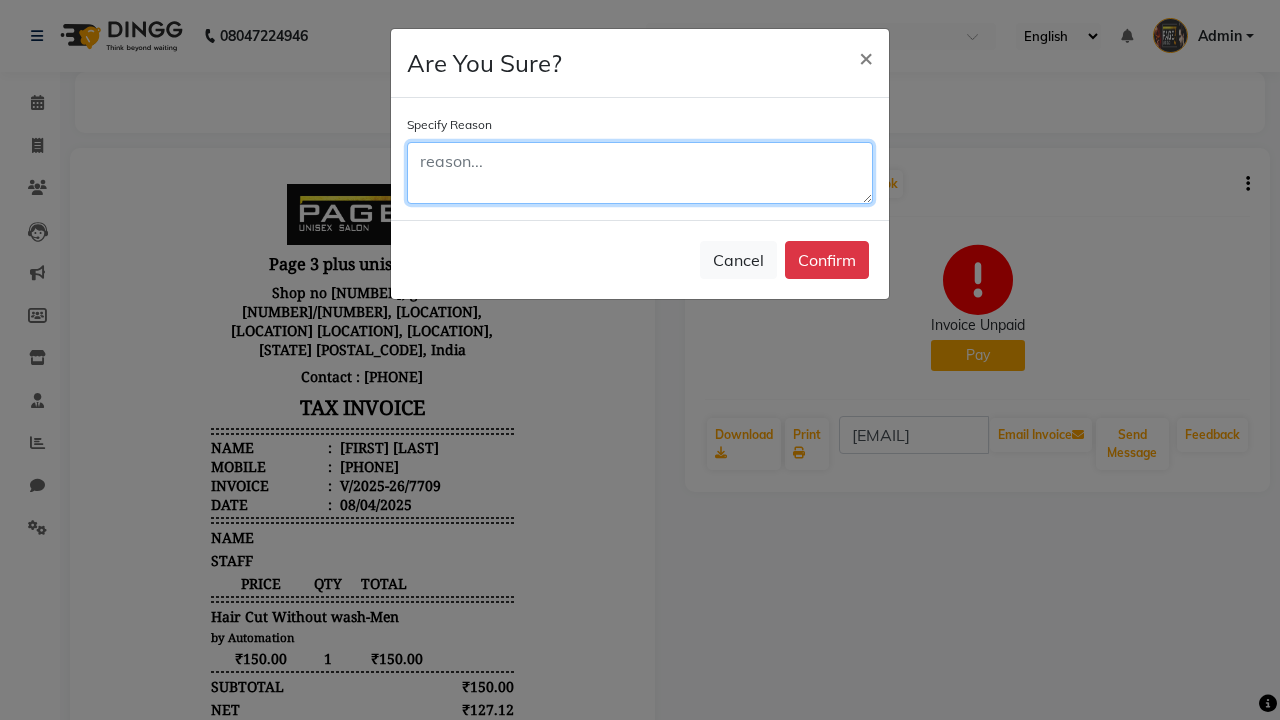 click 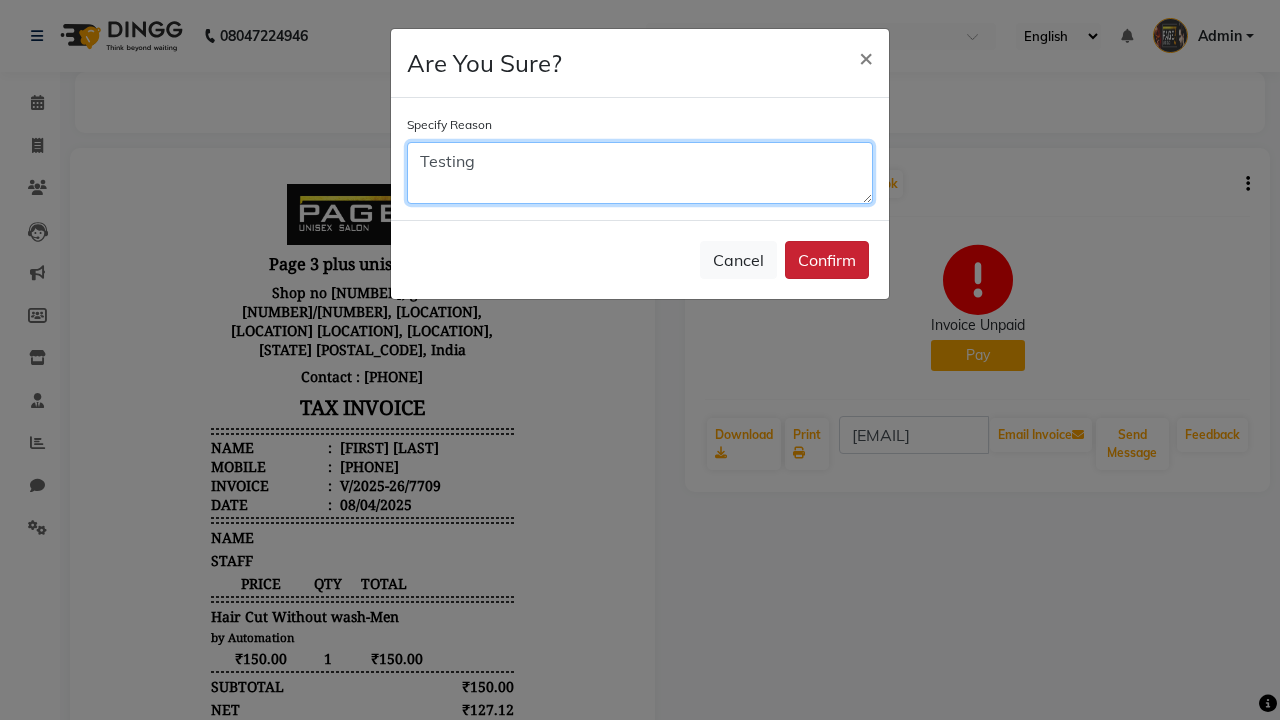 type on "Testing" 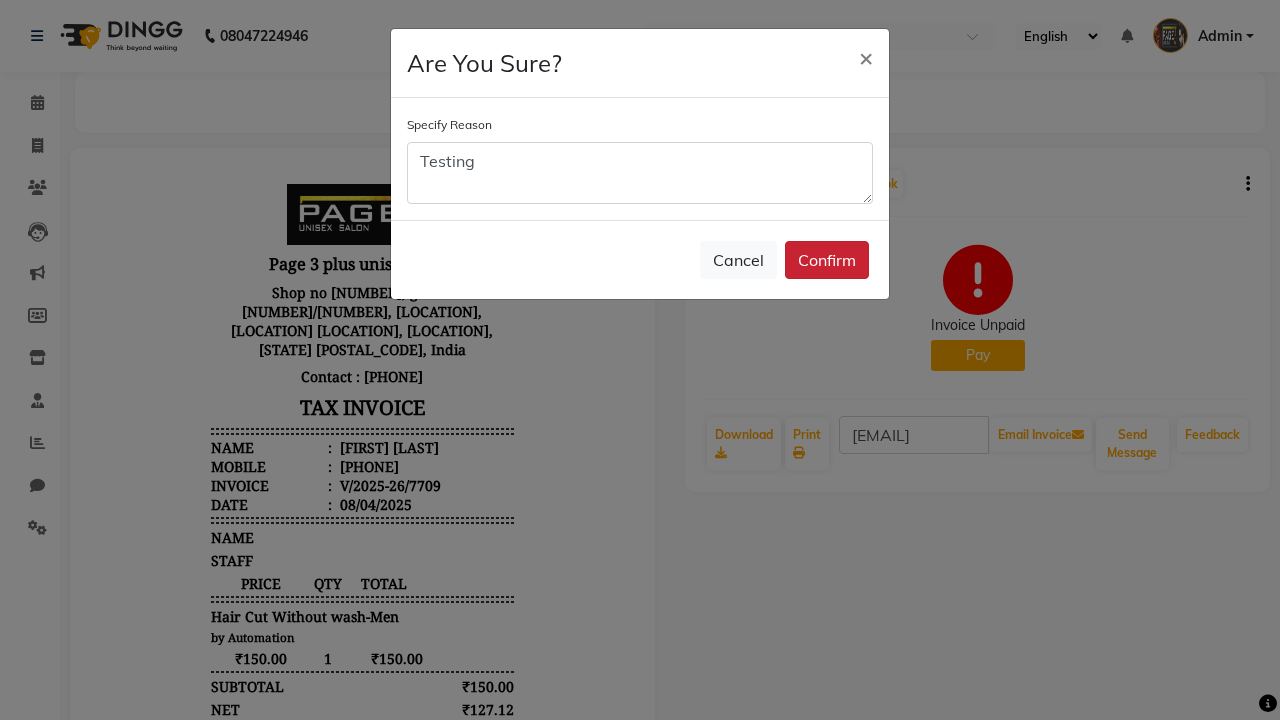 click on "Confirm" 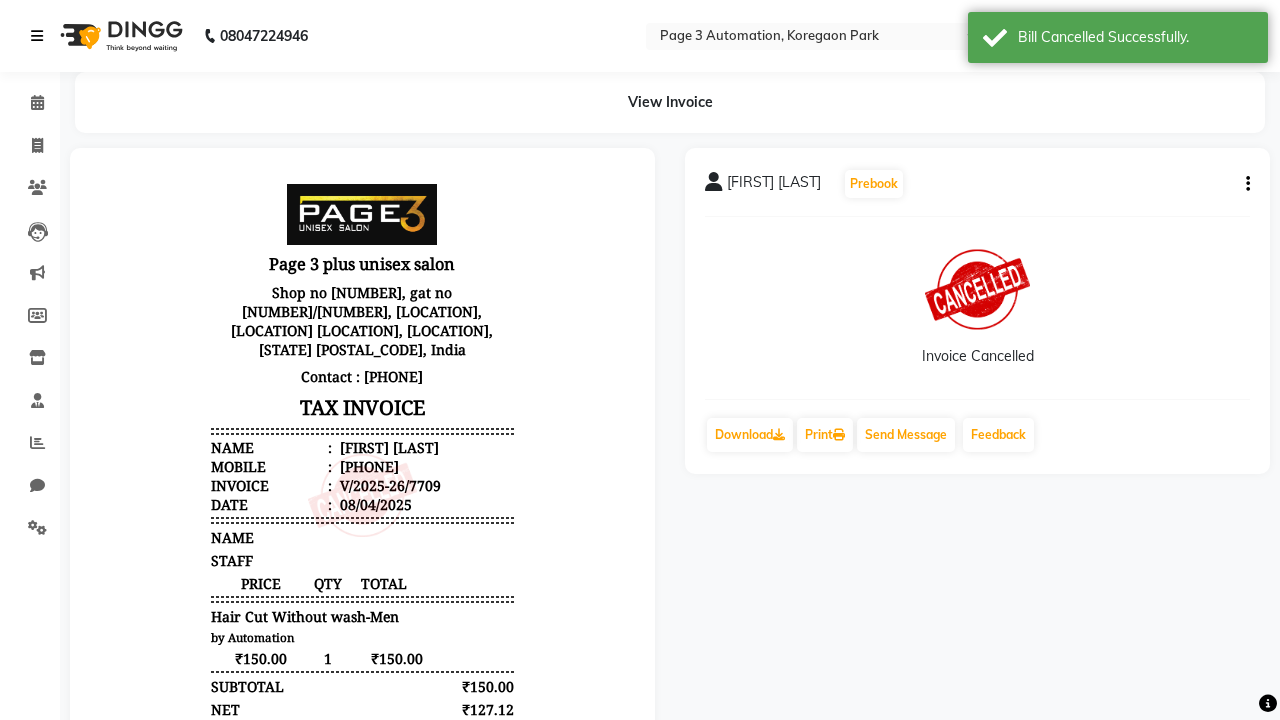 click on "Bill Cancelled Successfully." at bounding box center (1135, 37) 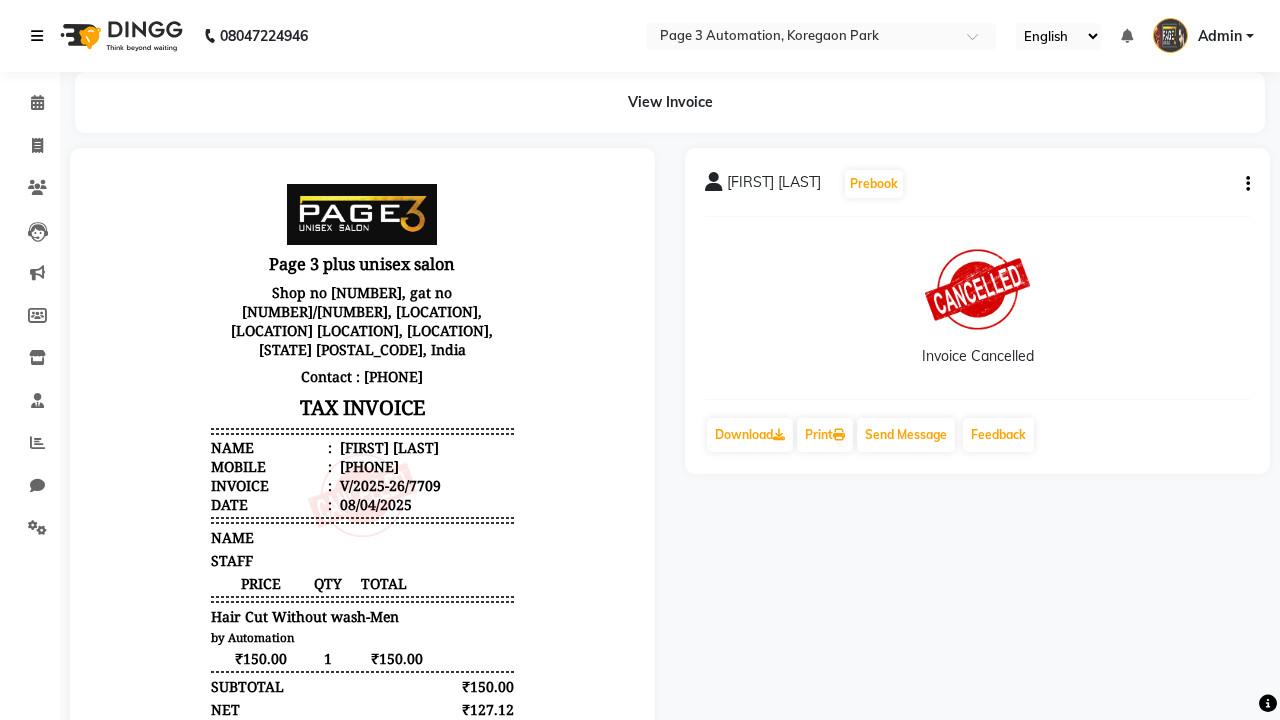 click at bounding box center [37, 36] 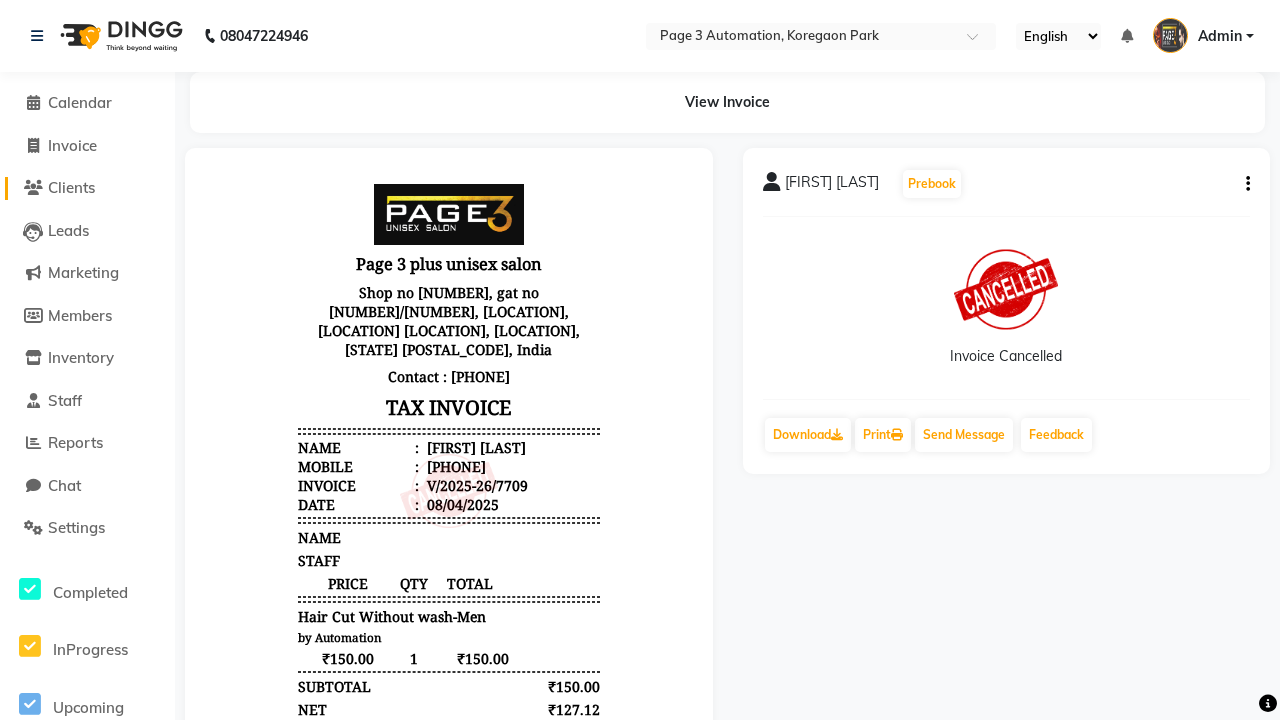 click on "Clients" 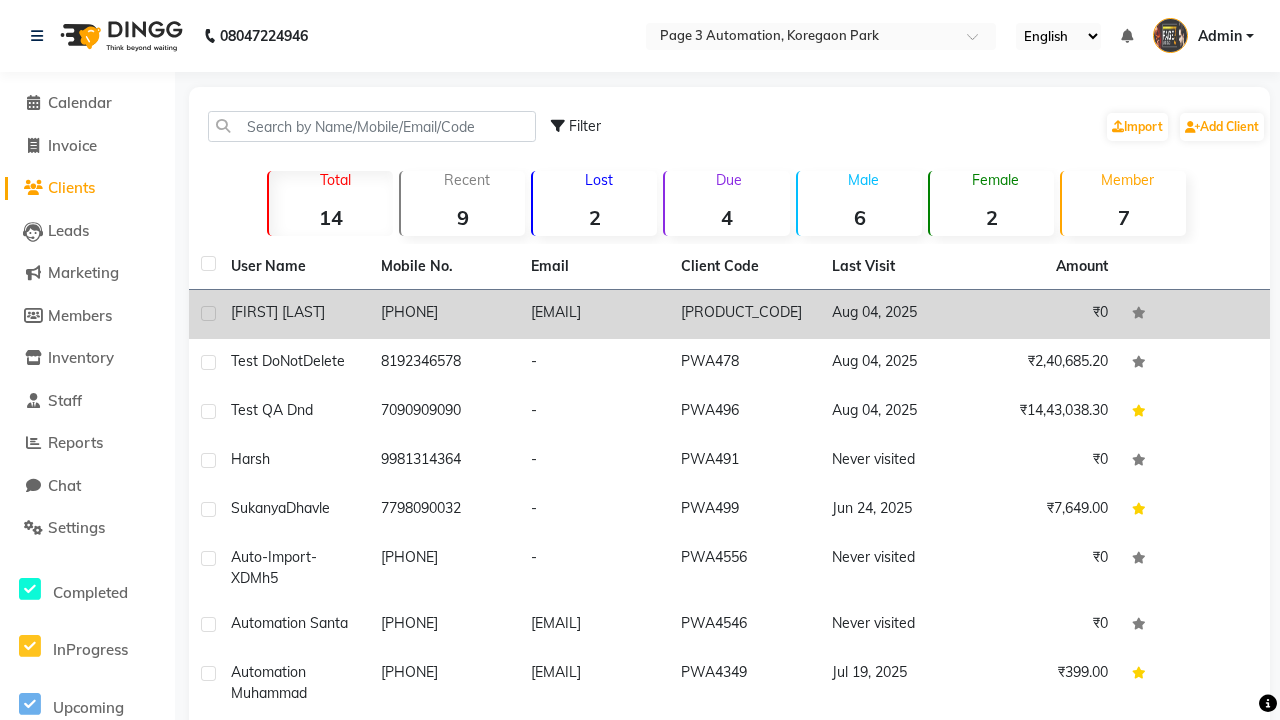 click 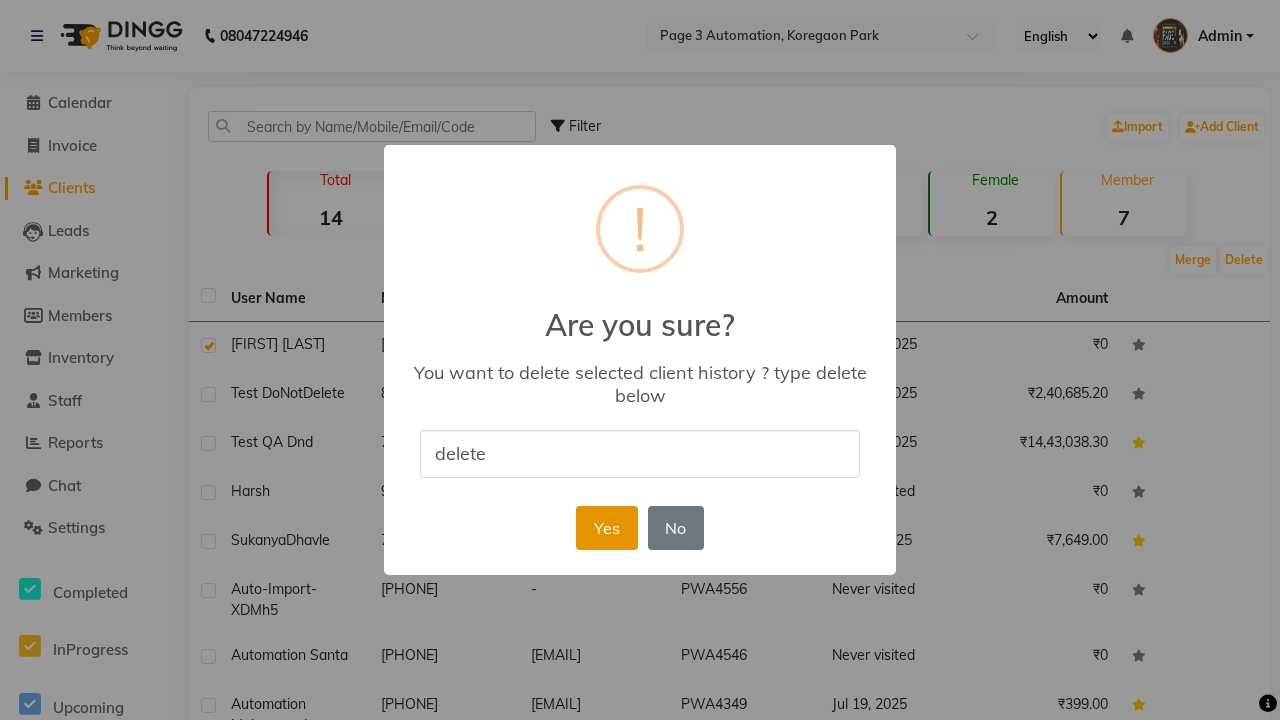 type on "delete" 